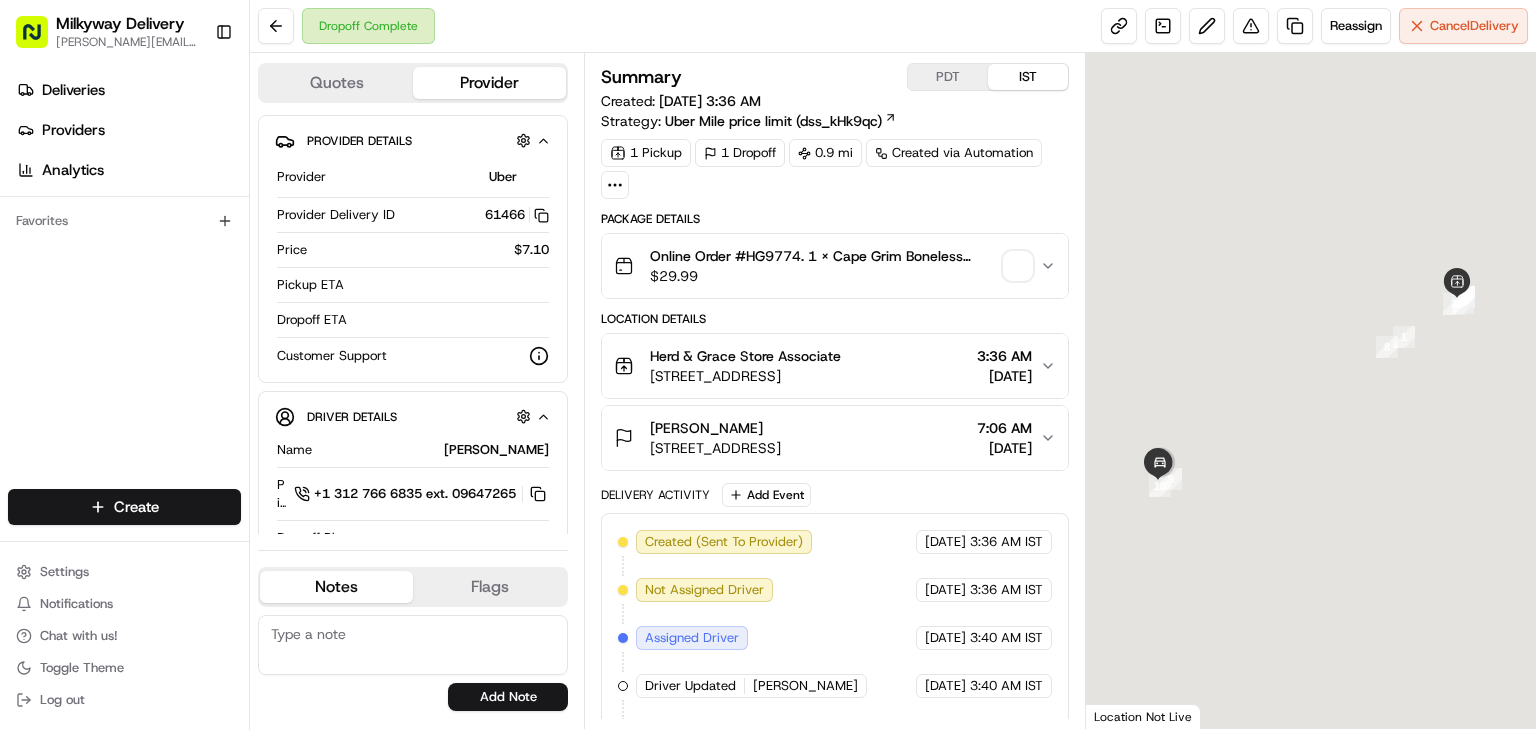 scroll, scrollTop: 0, scrollLeft: 0, axis: both 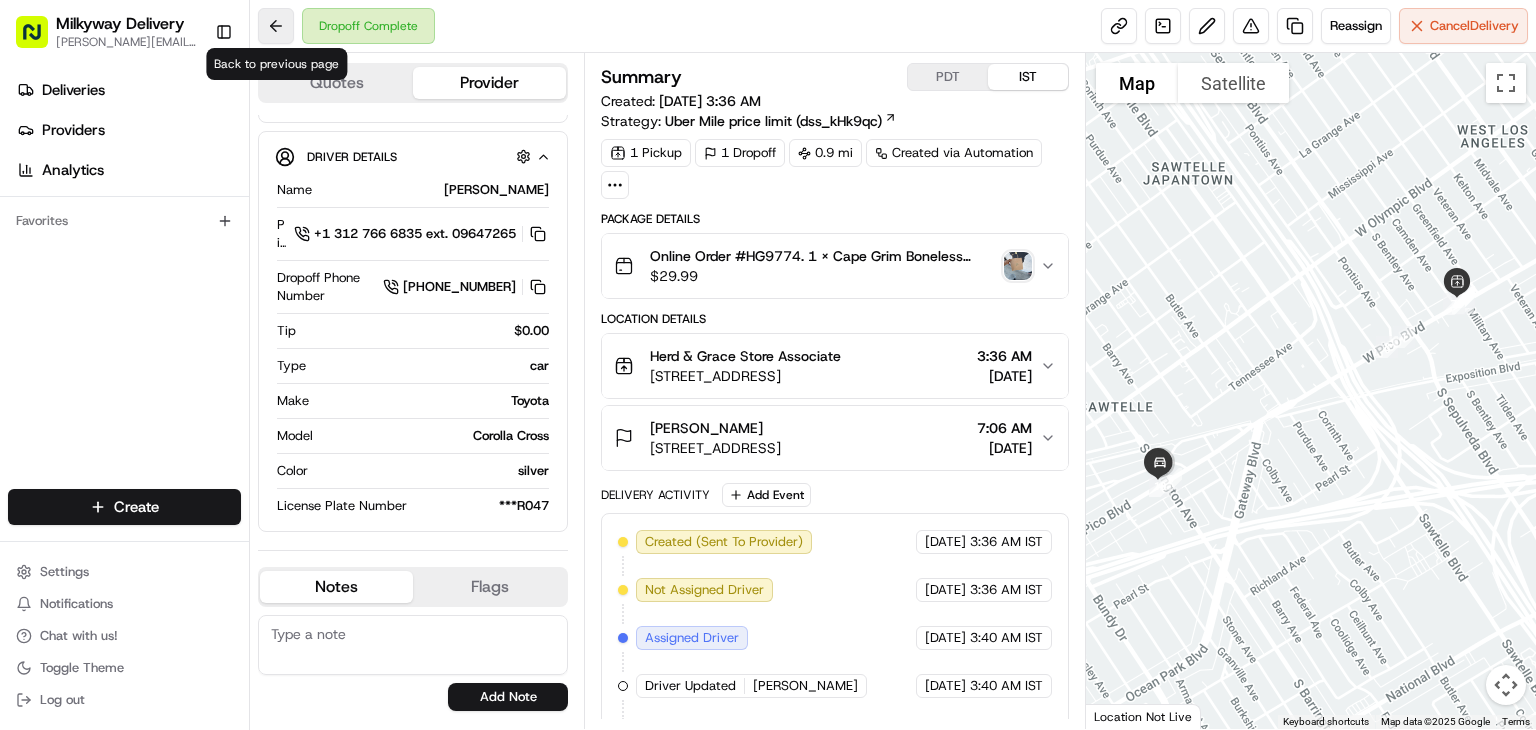 click at bounding box center (276, 26) 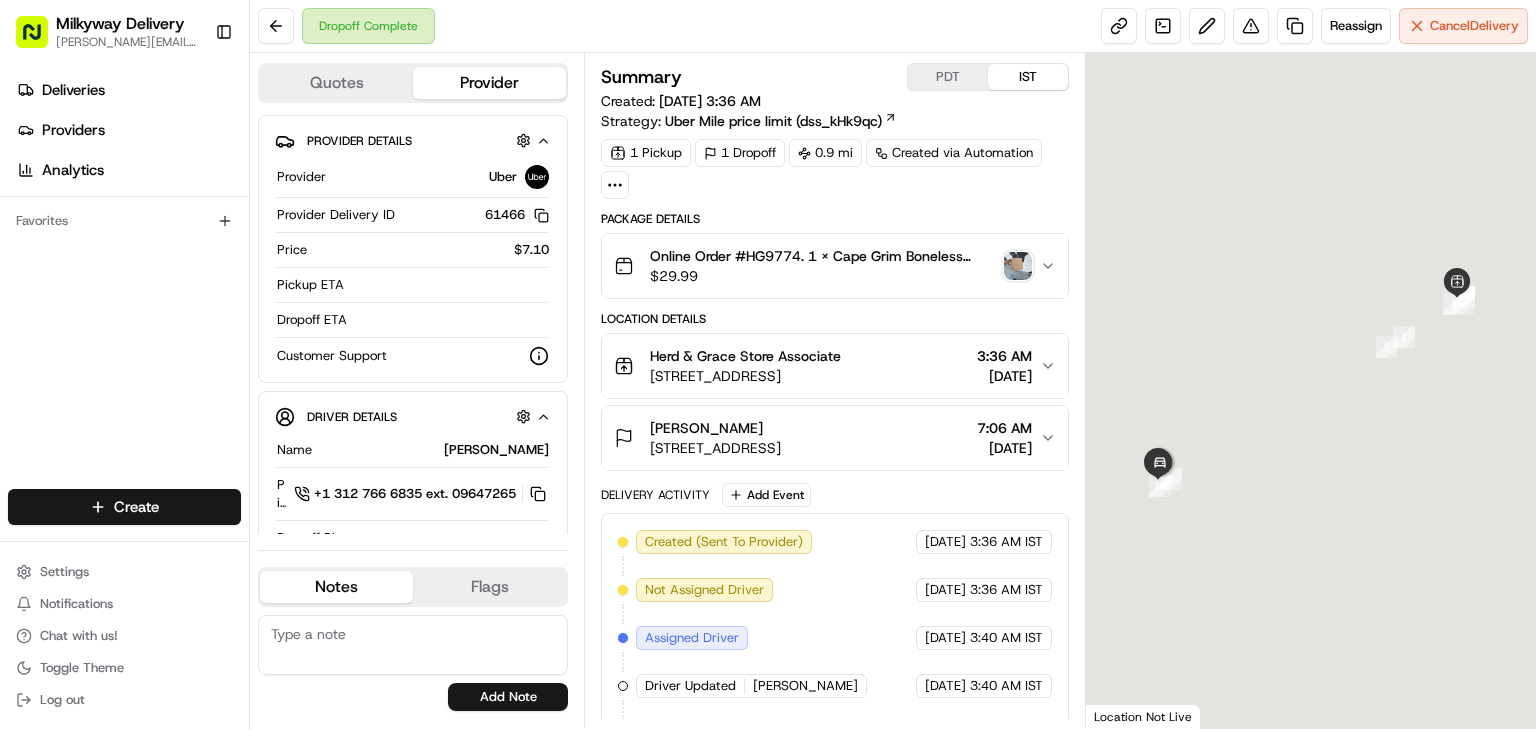 scroll, scrollTop: 0, scrollLeft: 0, axis: both 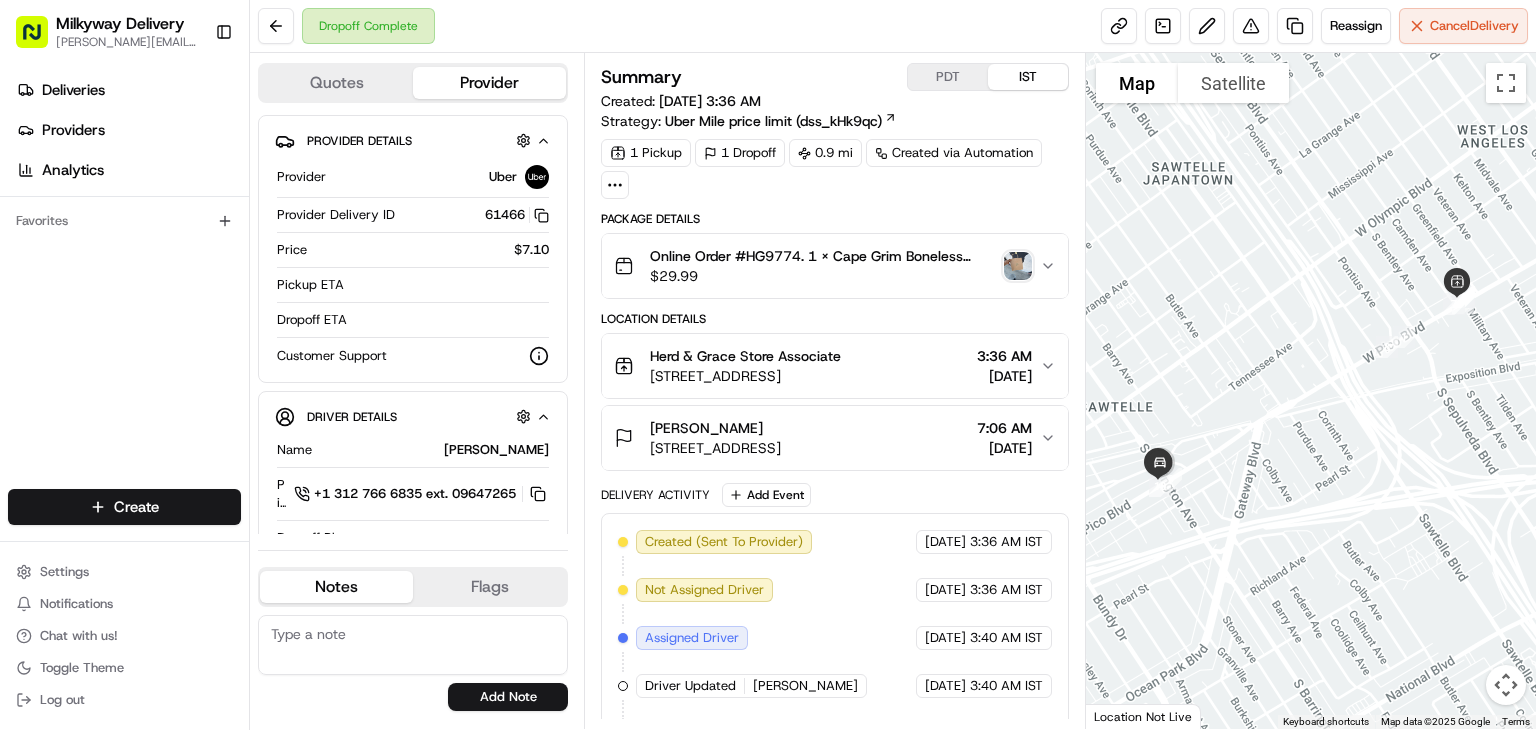 click 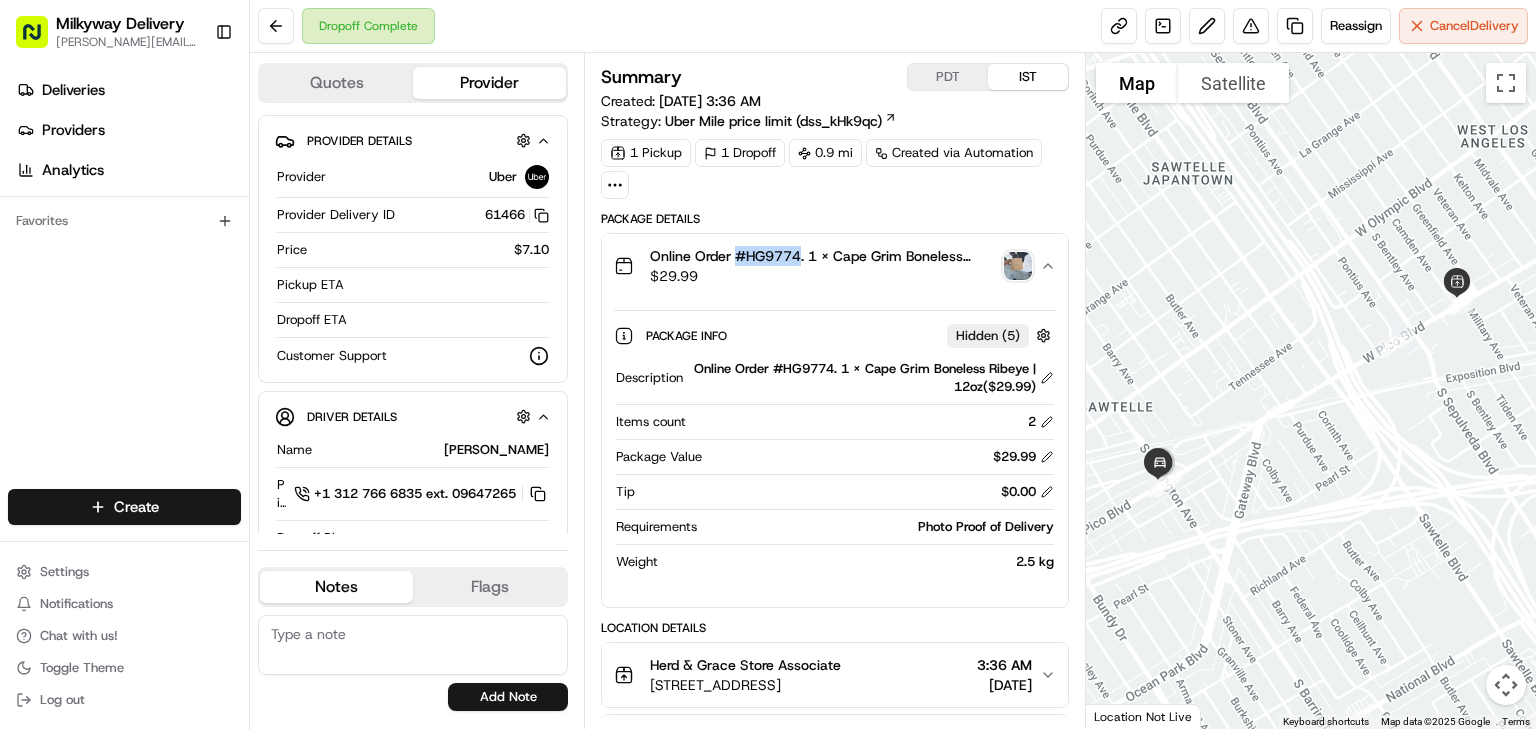 drag, startPoint x: 803, startPoint y: 254, endPoint x: 740, endPoint y: 251, distance: 63.07139 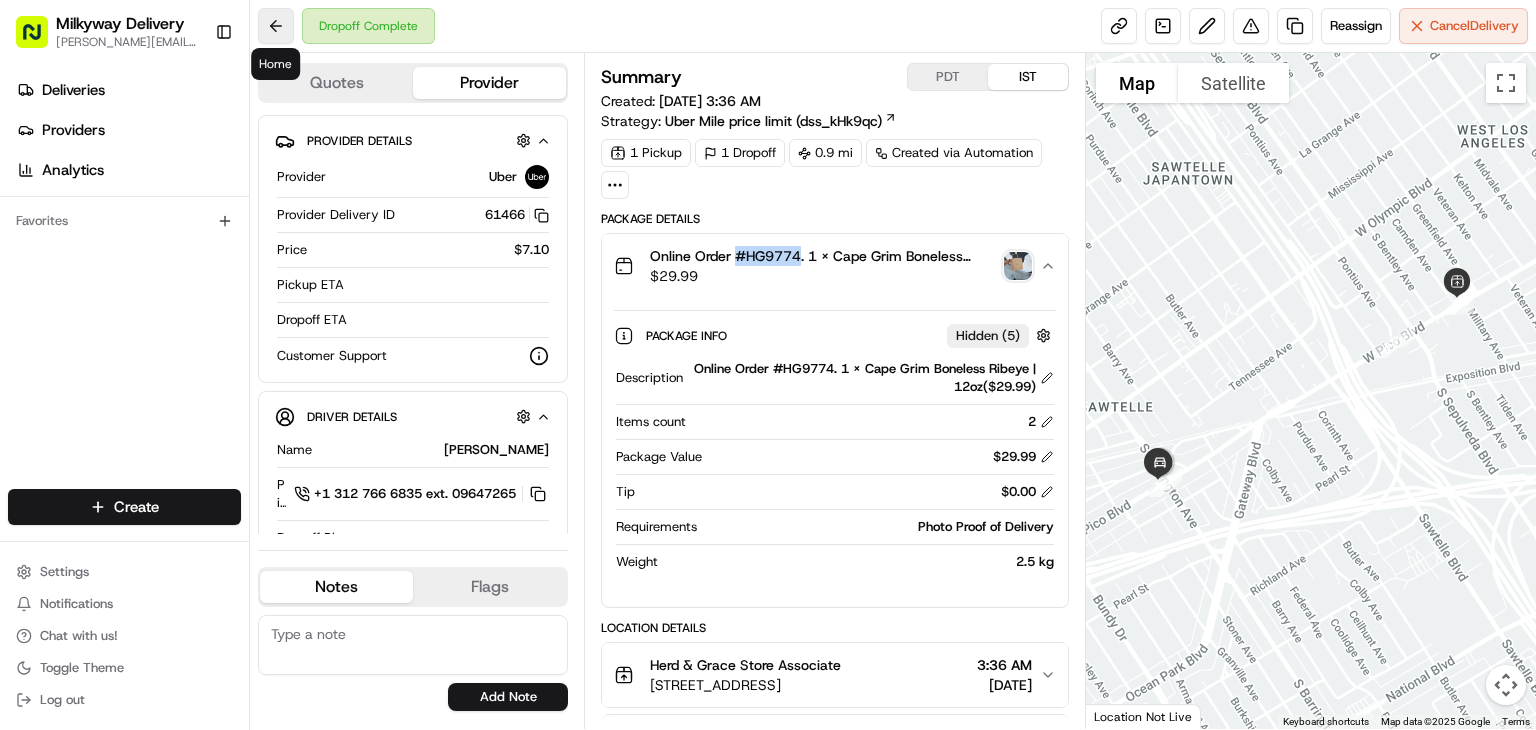click at bounding box center (276, 26) 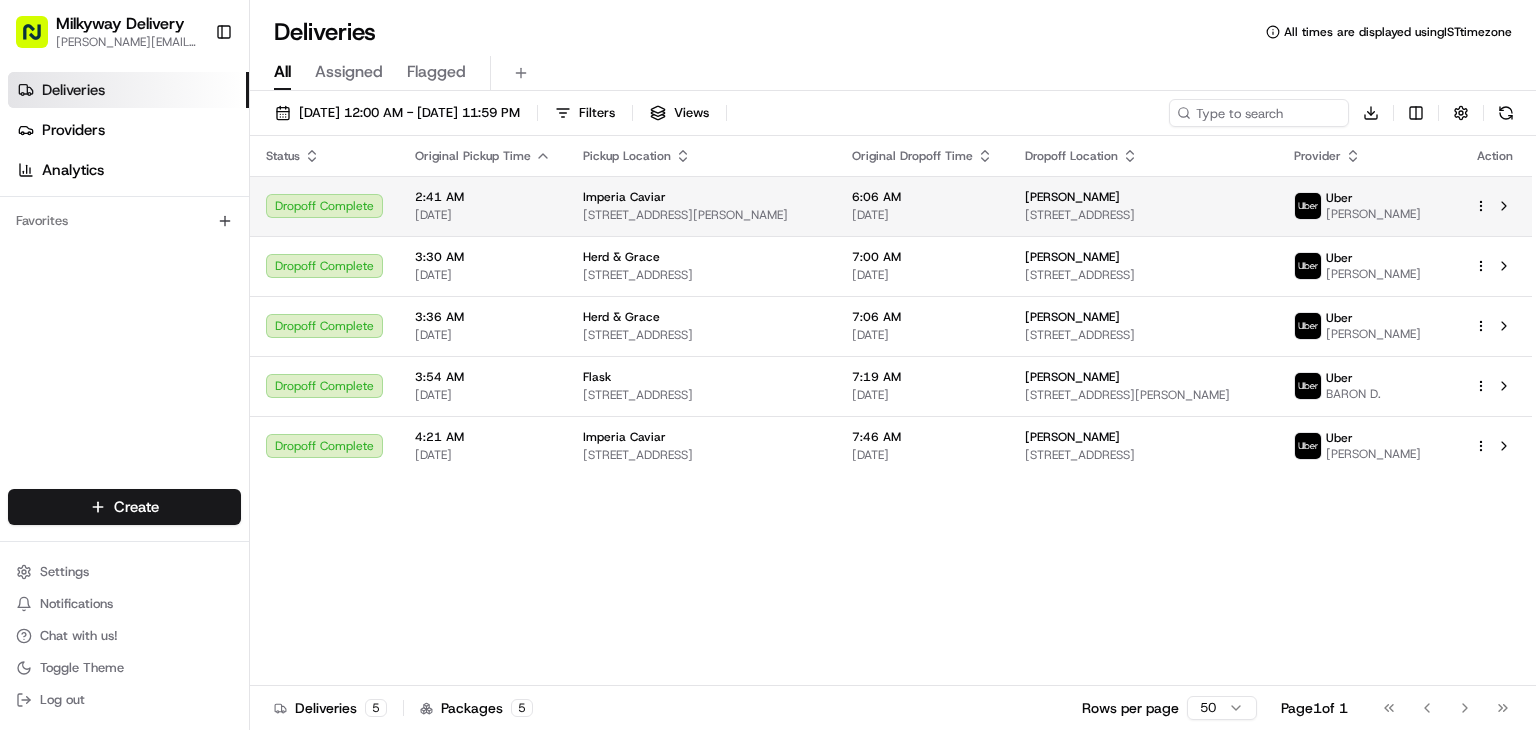 click on "Dropoff Complete" at bounding box center [324, 206] 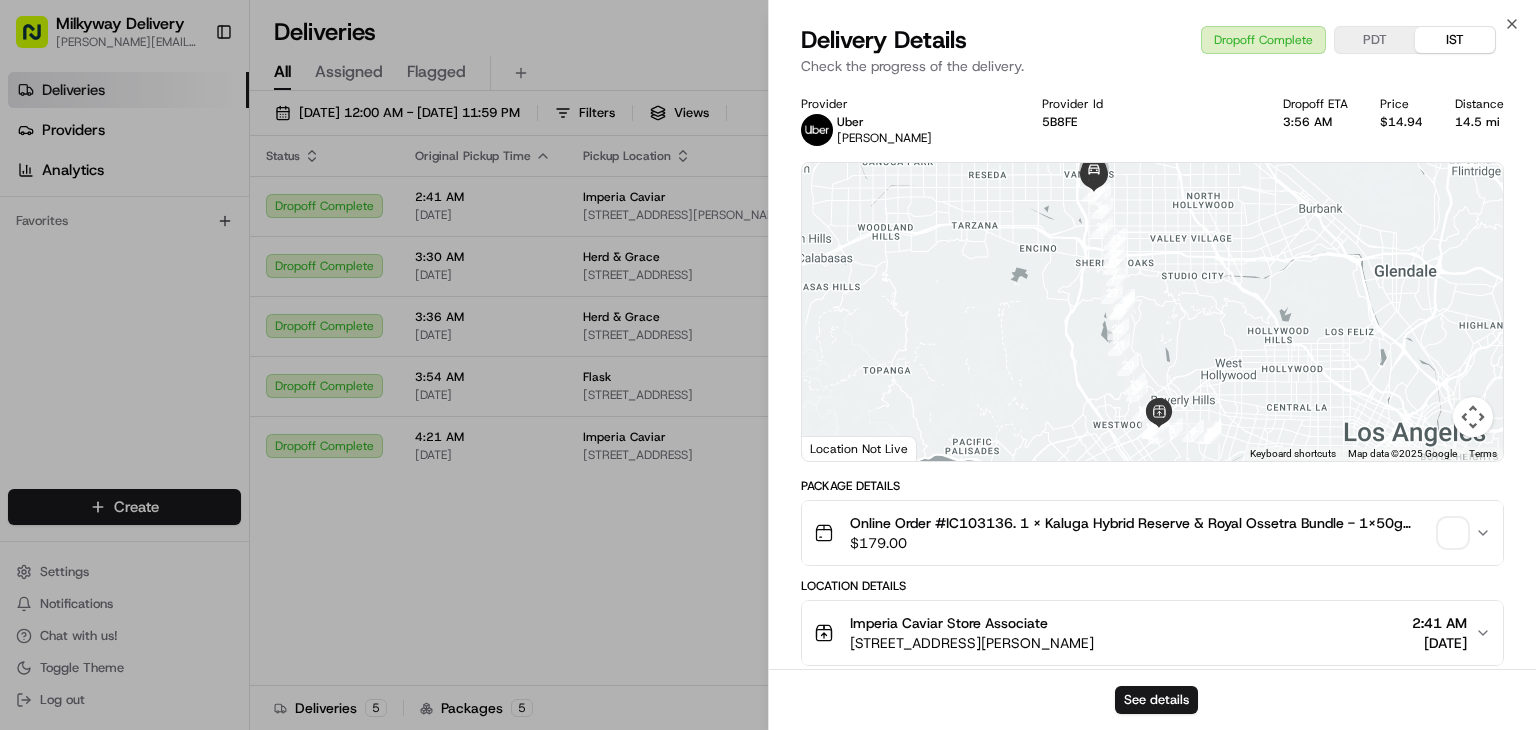 click 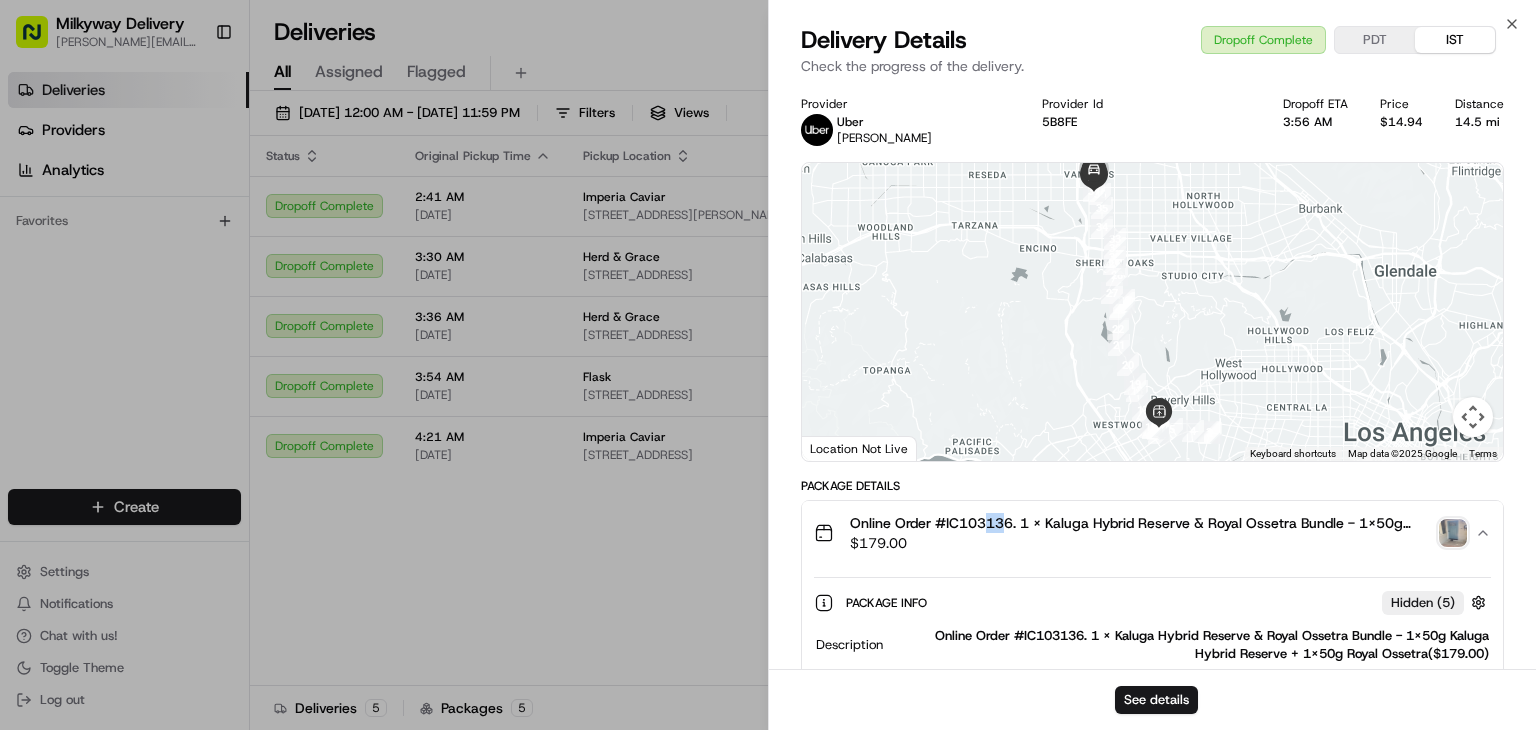 drag, startPoint x: 1008, startPoint y: 525, endPoint x: 986, endPoint y: 525, distance: 22 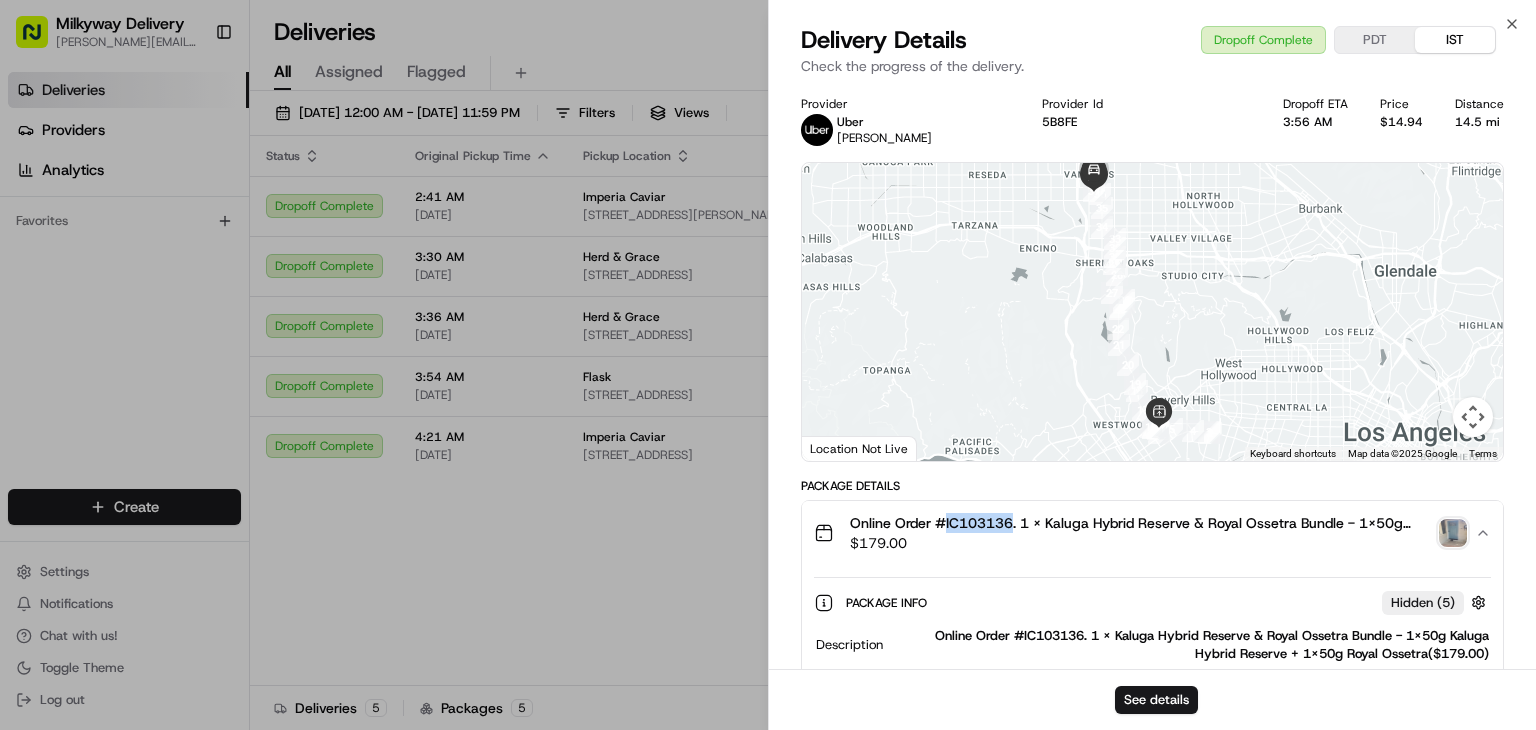 drag, startPoint x: 1015, startPoint y: 527, endPoint x: 948, endPoint y: 521, distance: 67.26812 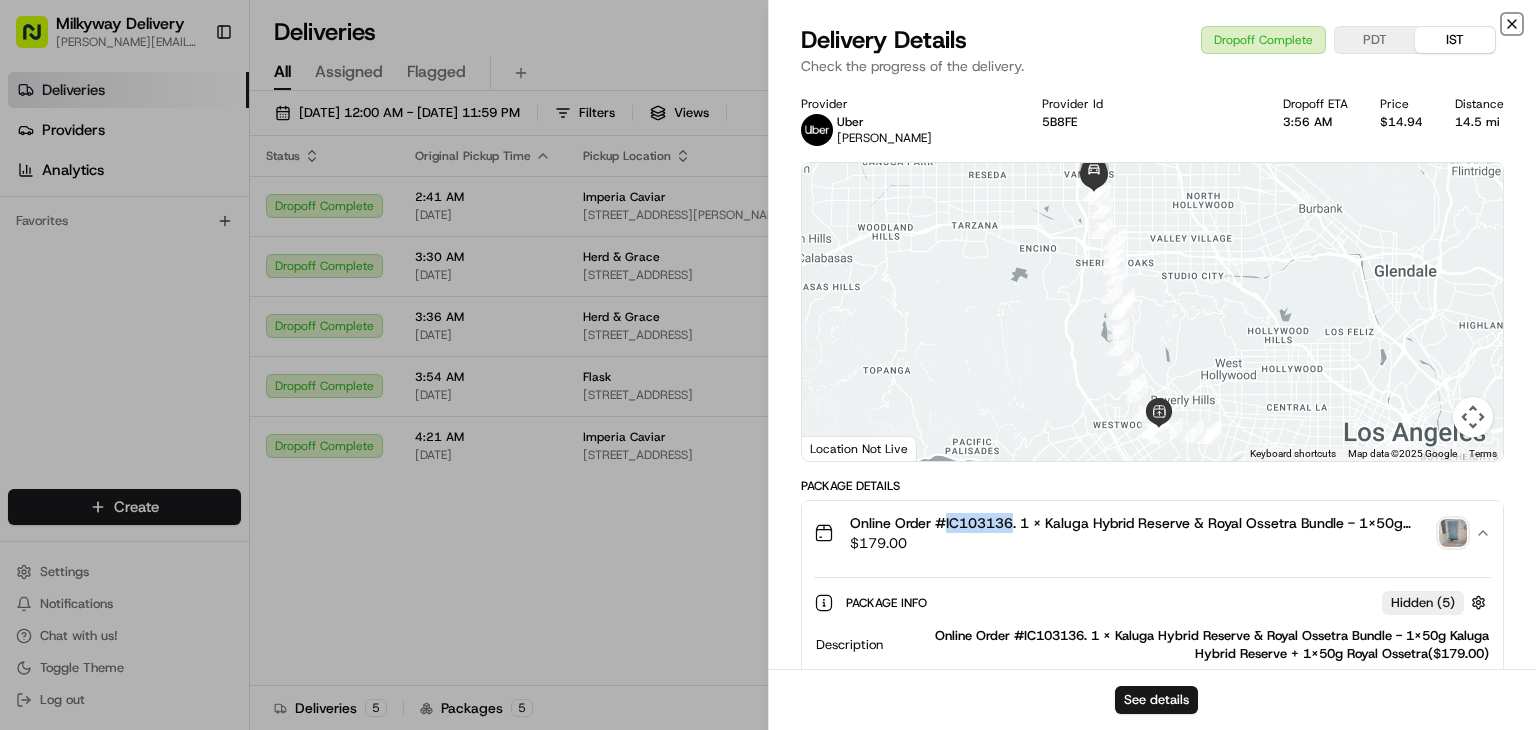 click 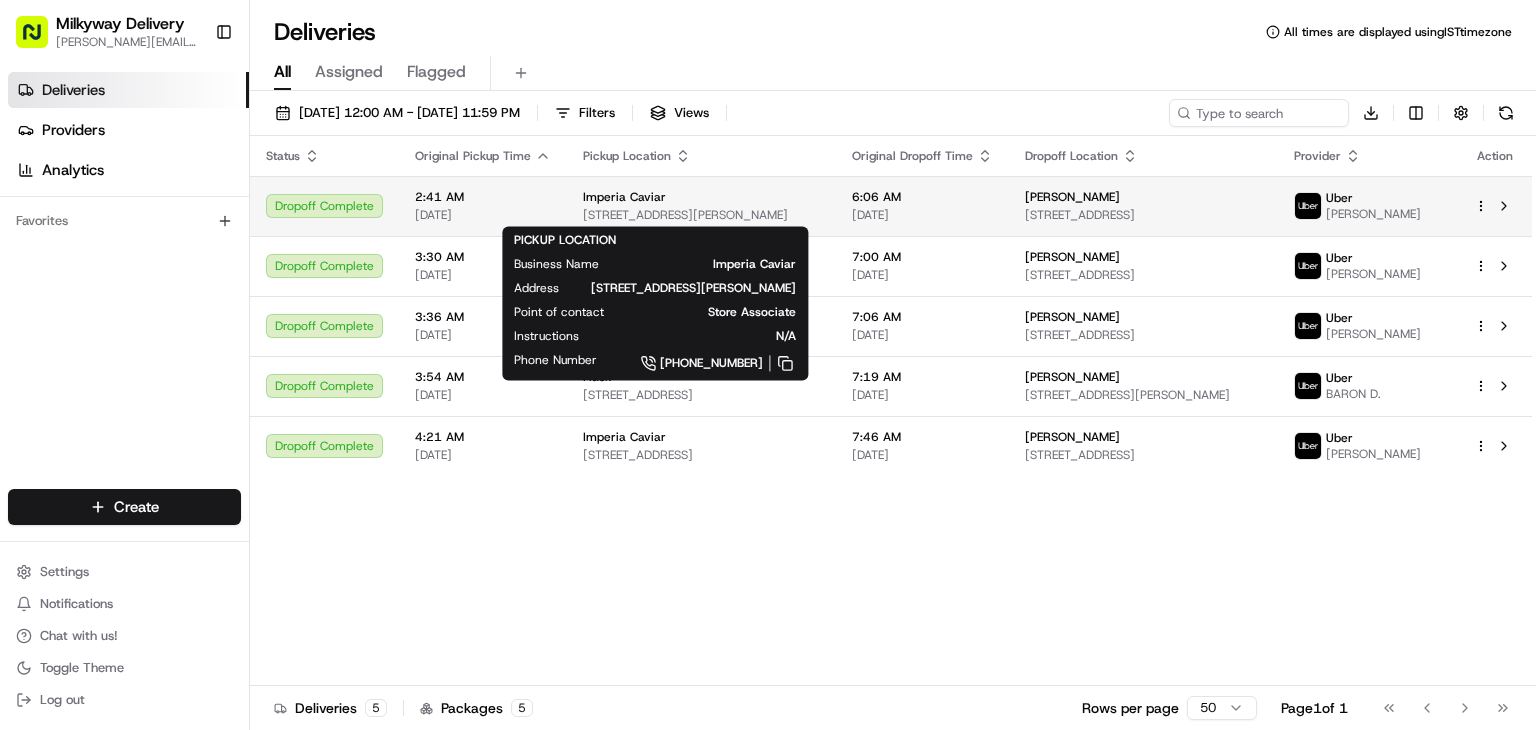 click on "[STREET_ADDRESS][PERSON_NAME]" at bounding box center [701, 215] 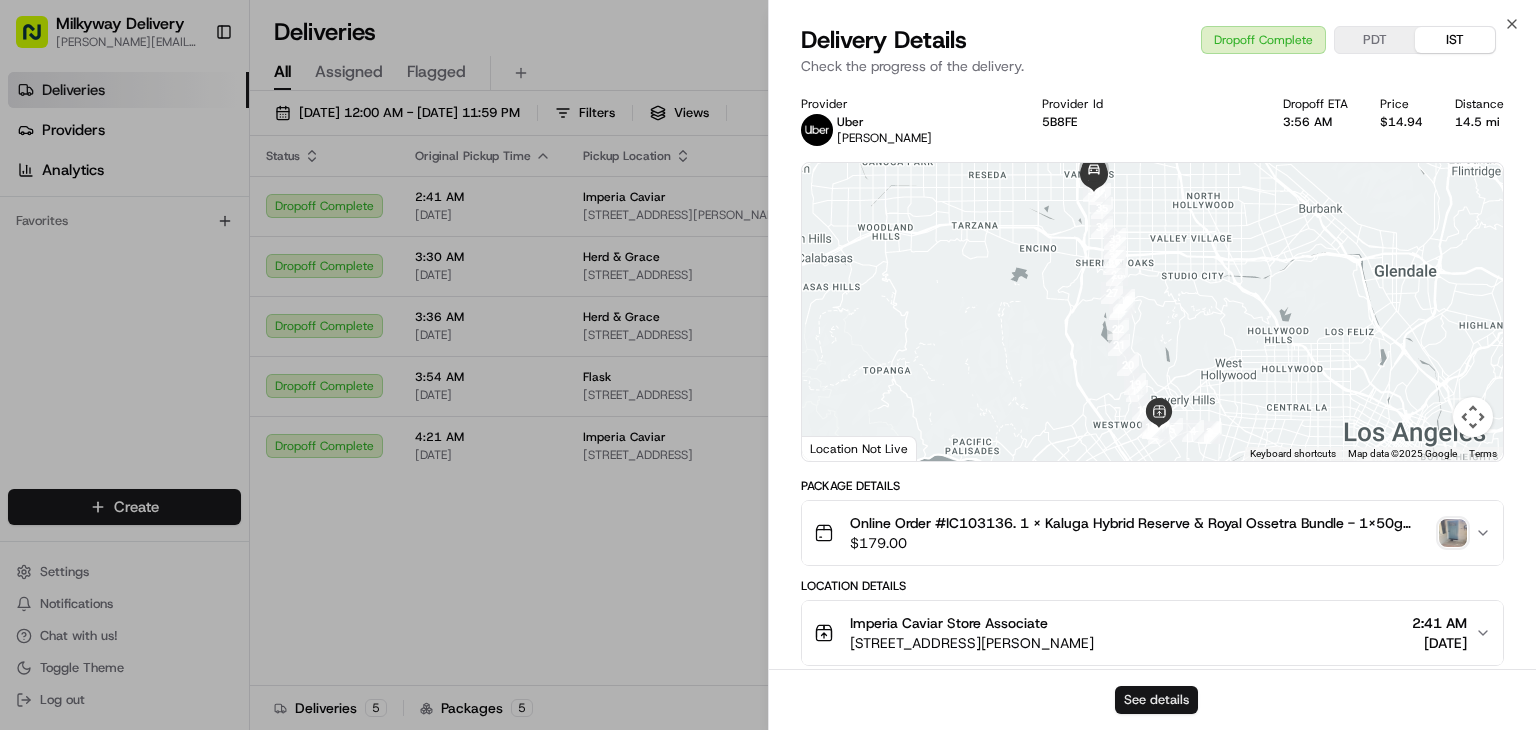 click on "See details" at bounding box center (1156, 700) 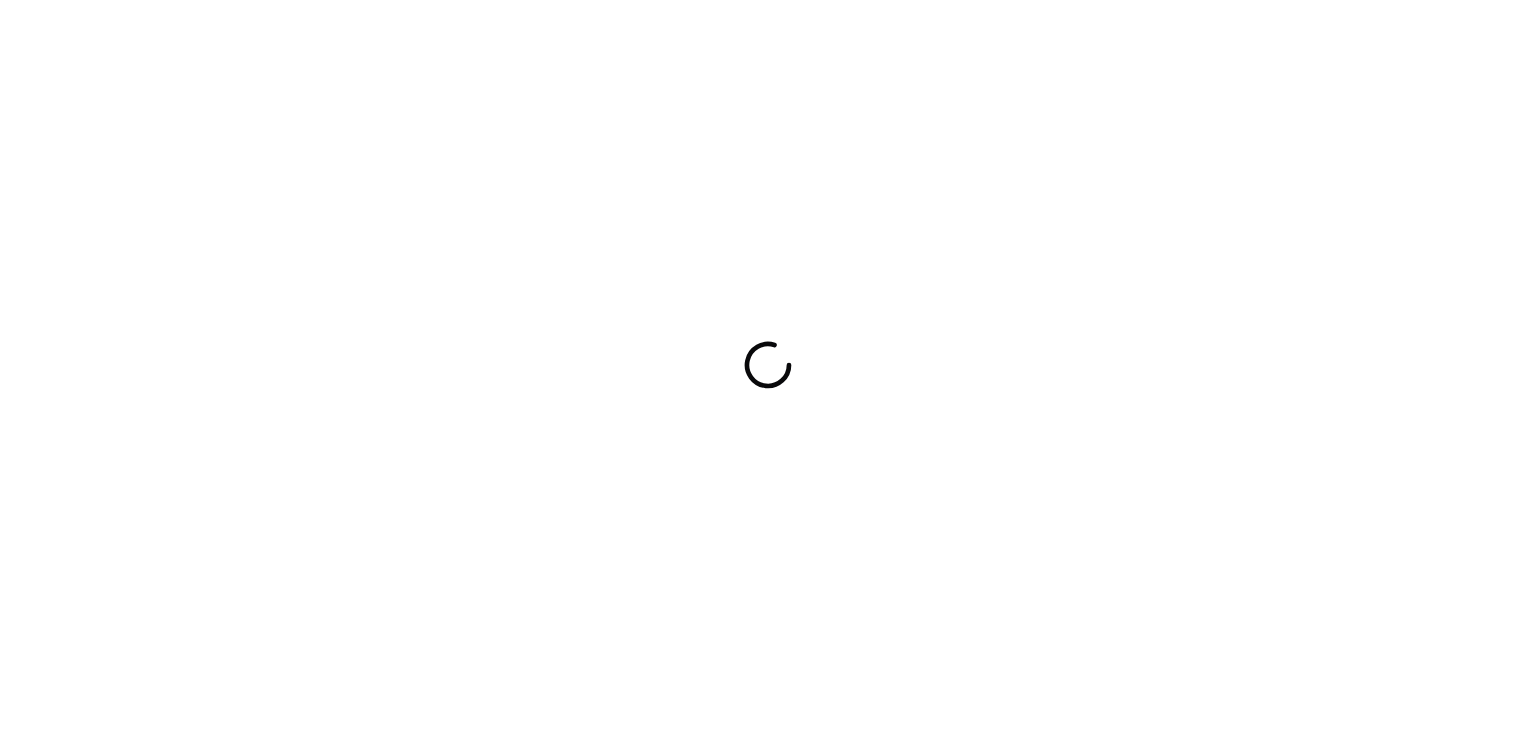 scroll, scrollTop: 0, scrollLeft: 0, axis: both 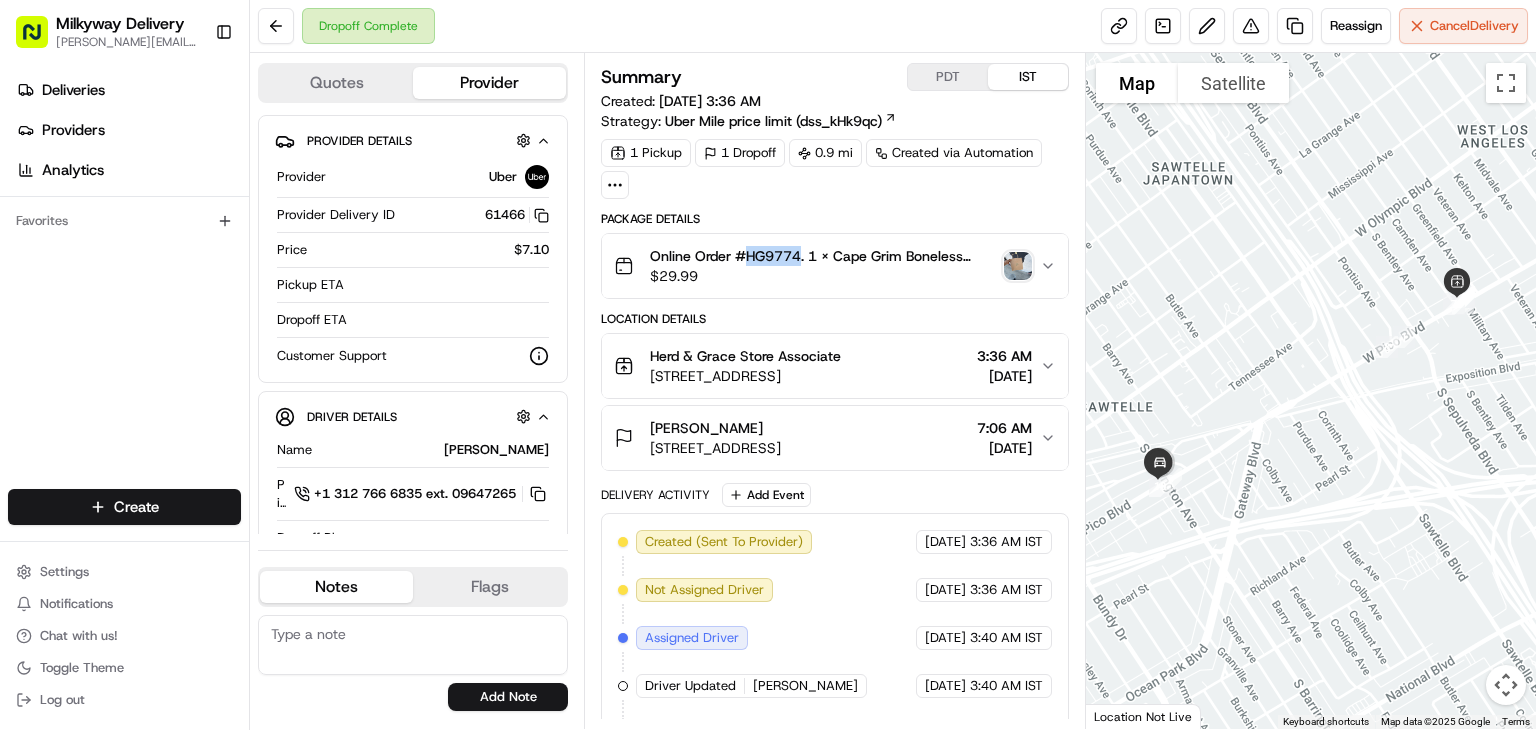drag, startPoint x: 799, startPoint y: 255, endPoint x: 749, endPoint y: 253, distance: 50.039986 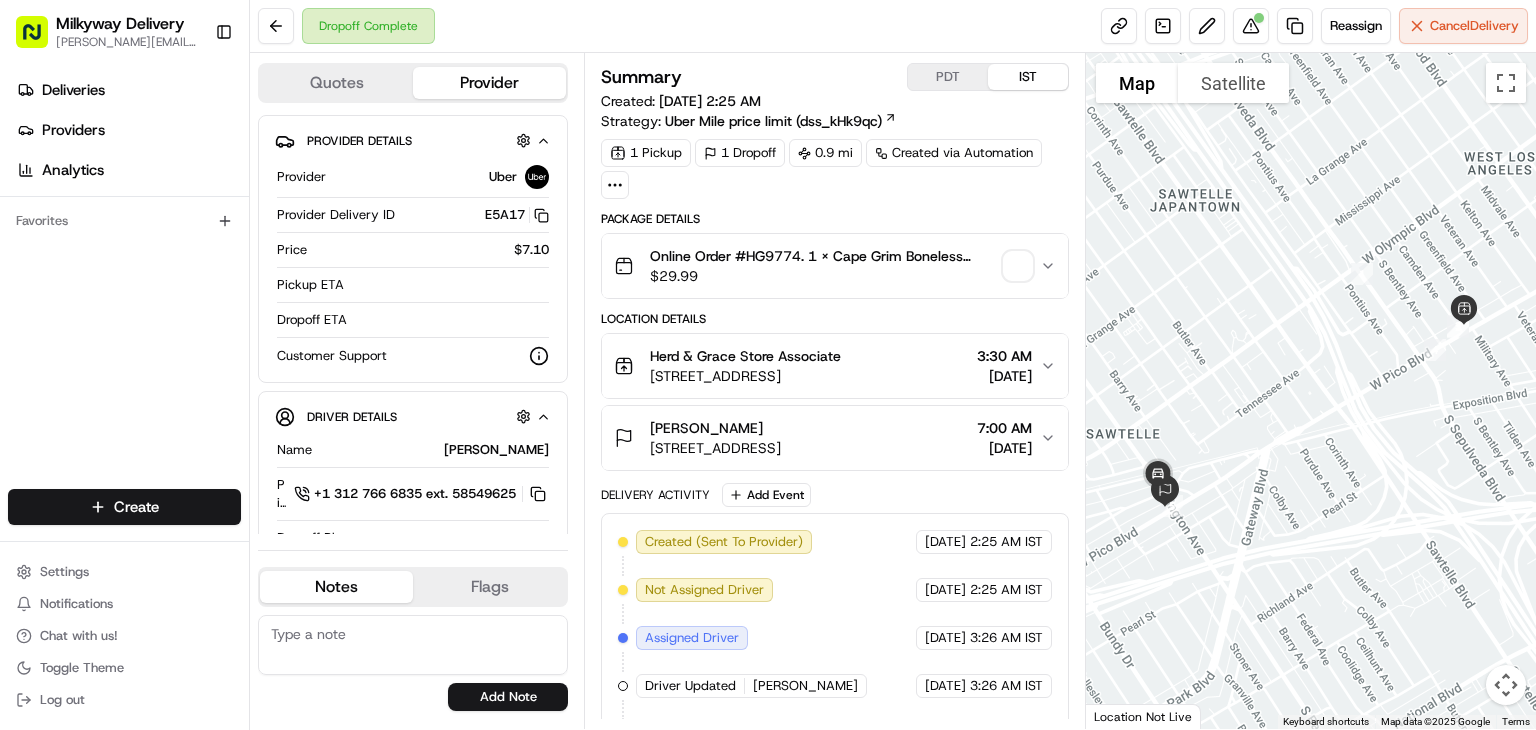 scroll, scrollTop: 0, scrollLeft: 0, axis: both 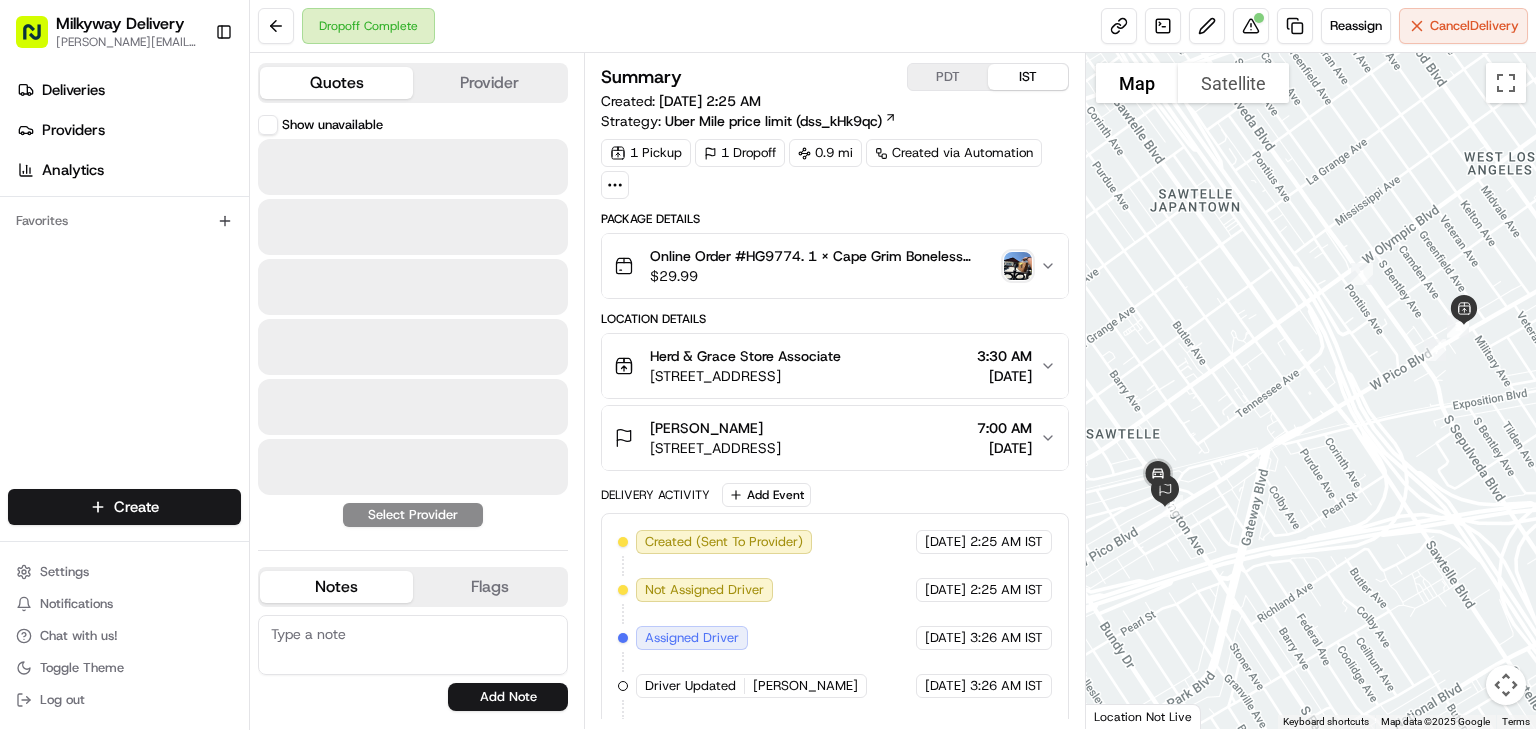 click on "Quotes" at bounding box center [336, 83] 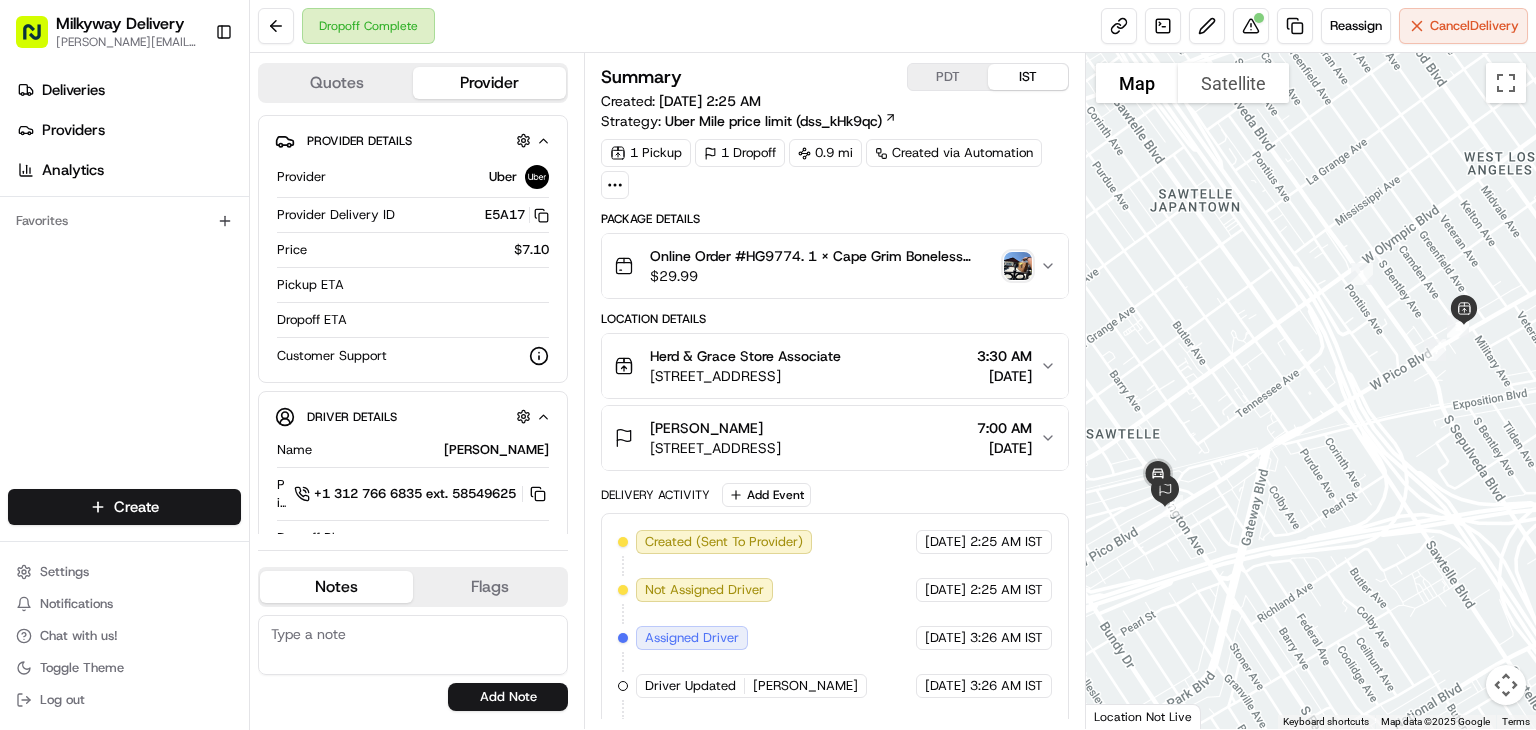 click on "Provider" at bounding box center [489, 83] 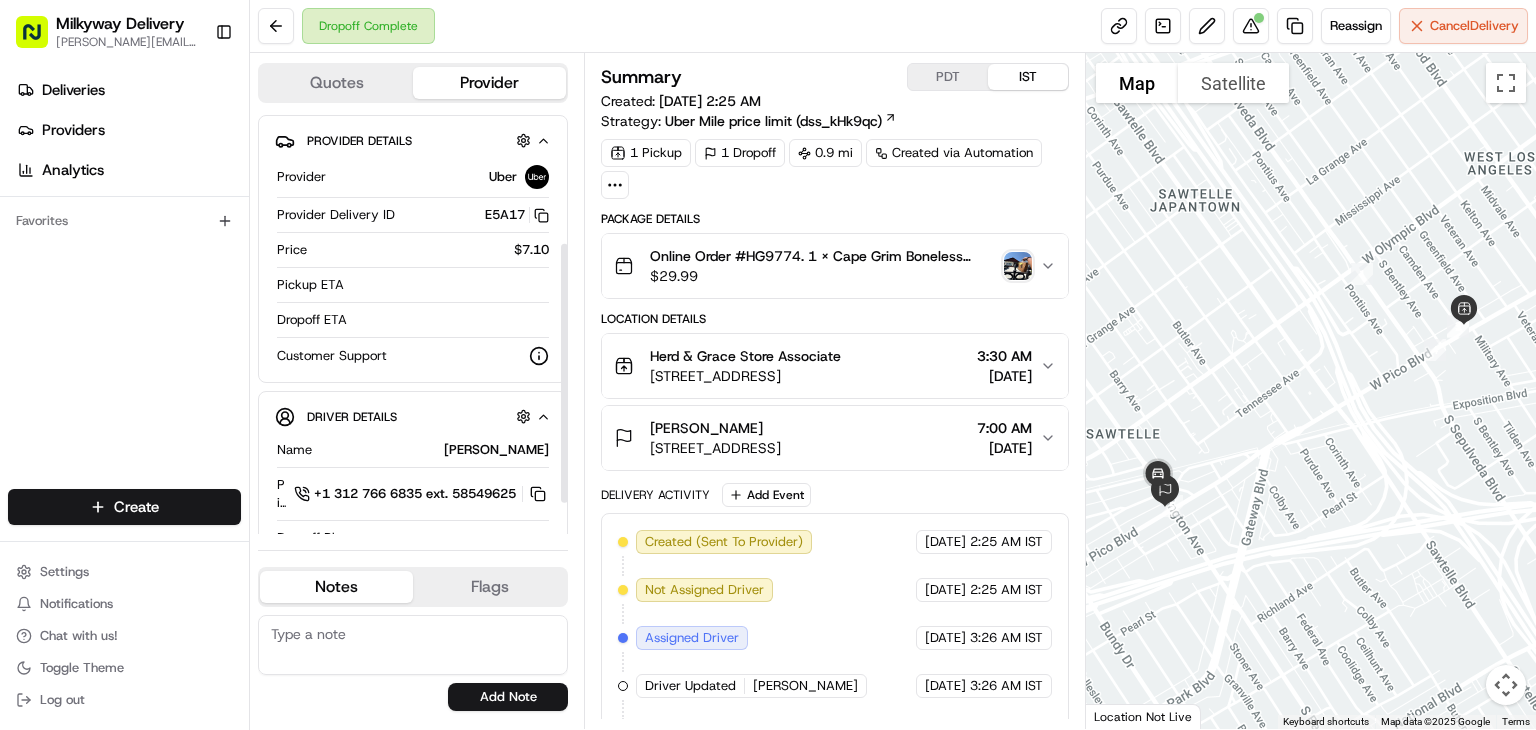 scroll, scrollTop: 260, scrollLeft: 0, axis: vertical 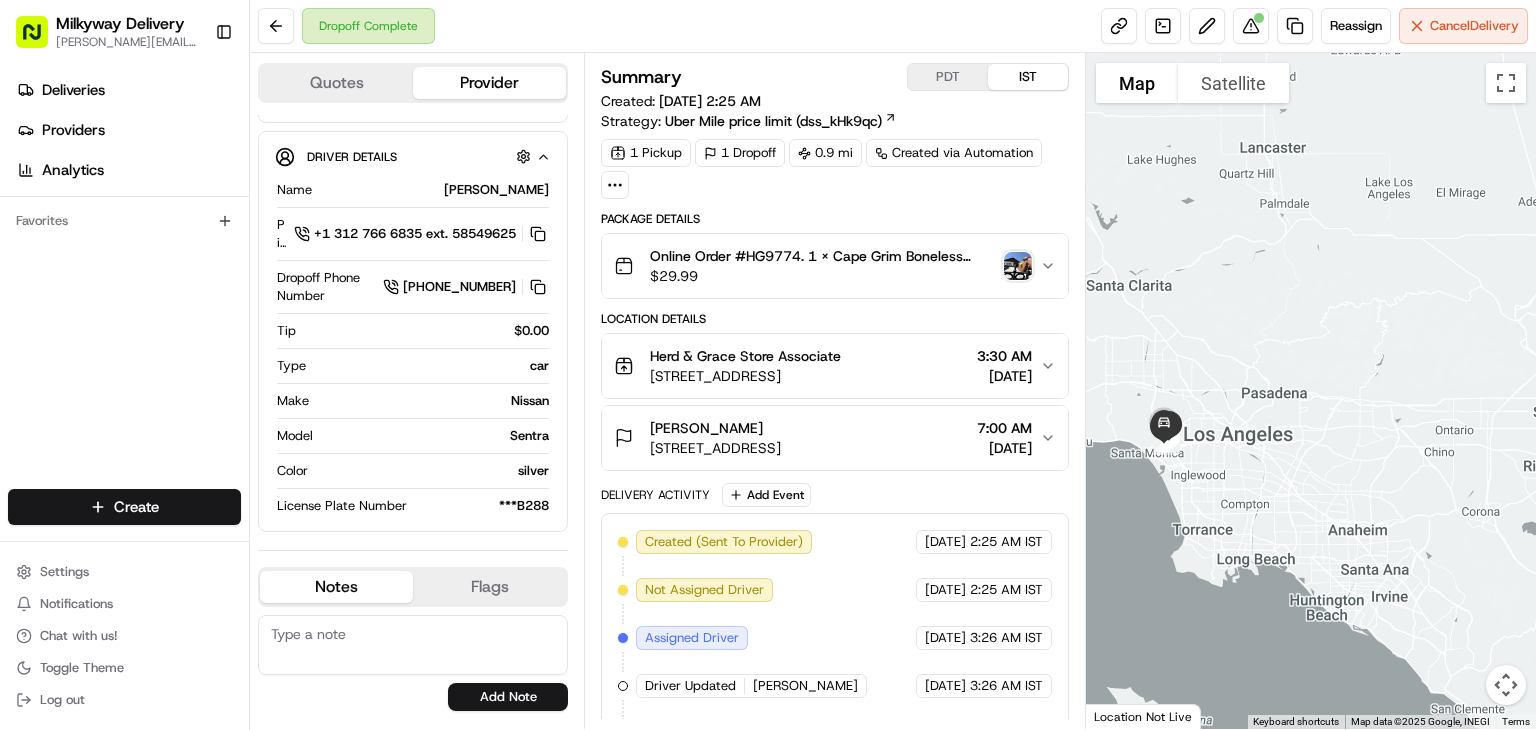 click on "Online Order #HG9774. 1 x Cape Grim Boneless Ribeye | 12oz($29.99) $ 29.99" at bounding box center [827, 266] 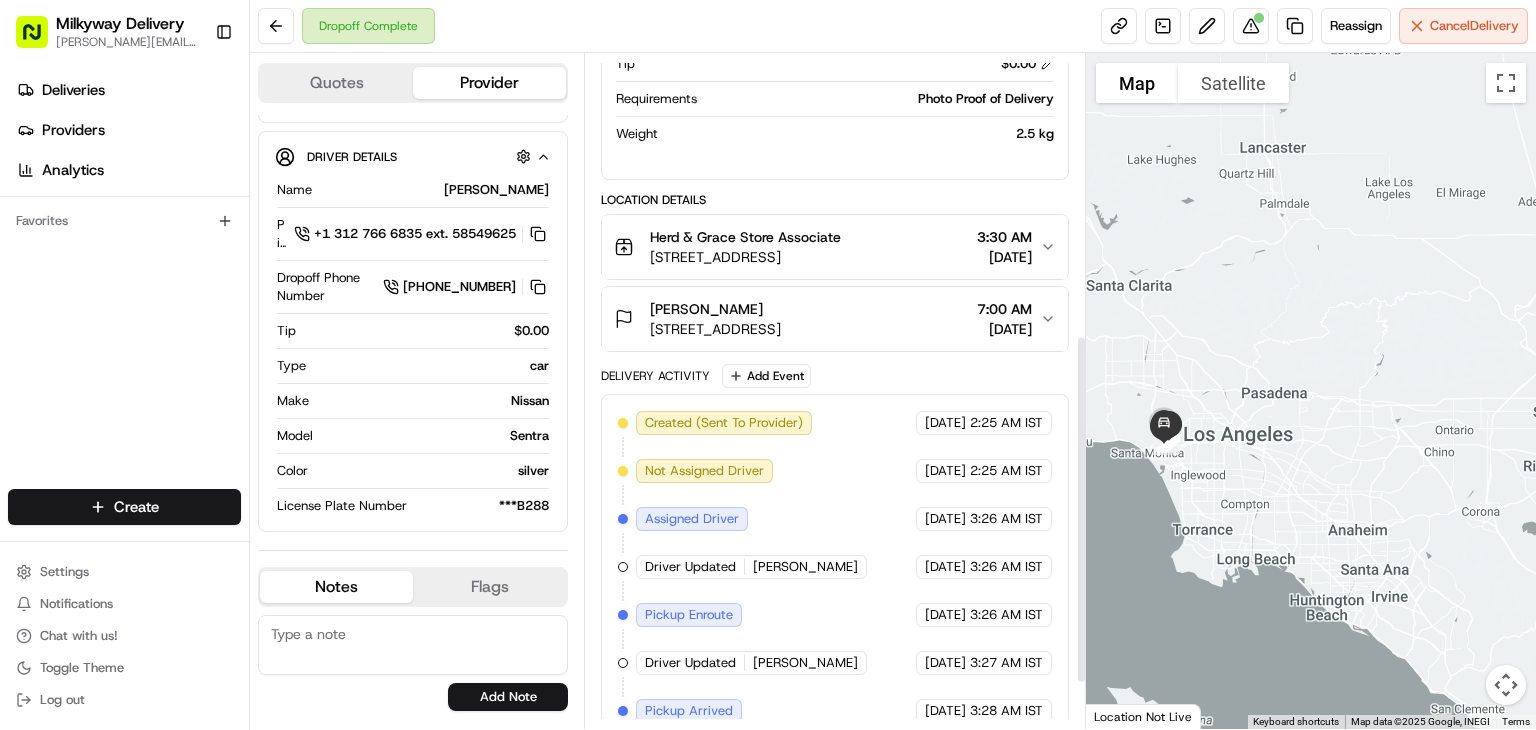 scroll, scrollTop: 633, scrollLeft: 0, axis: vertical 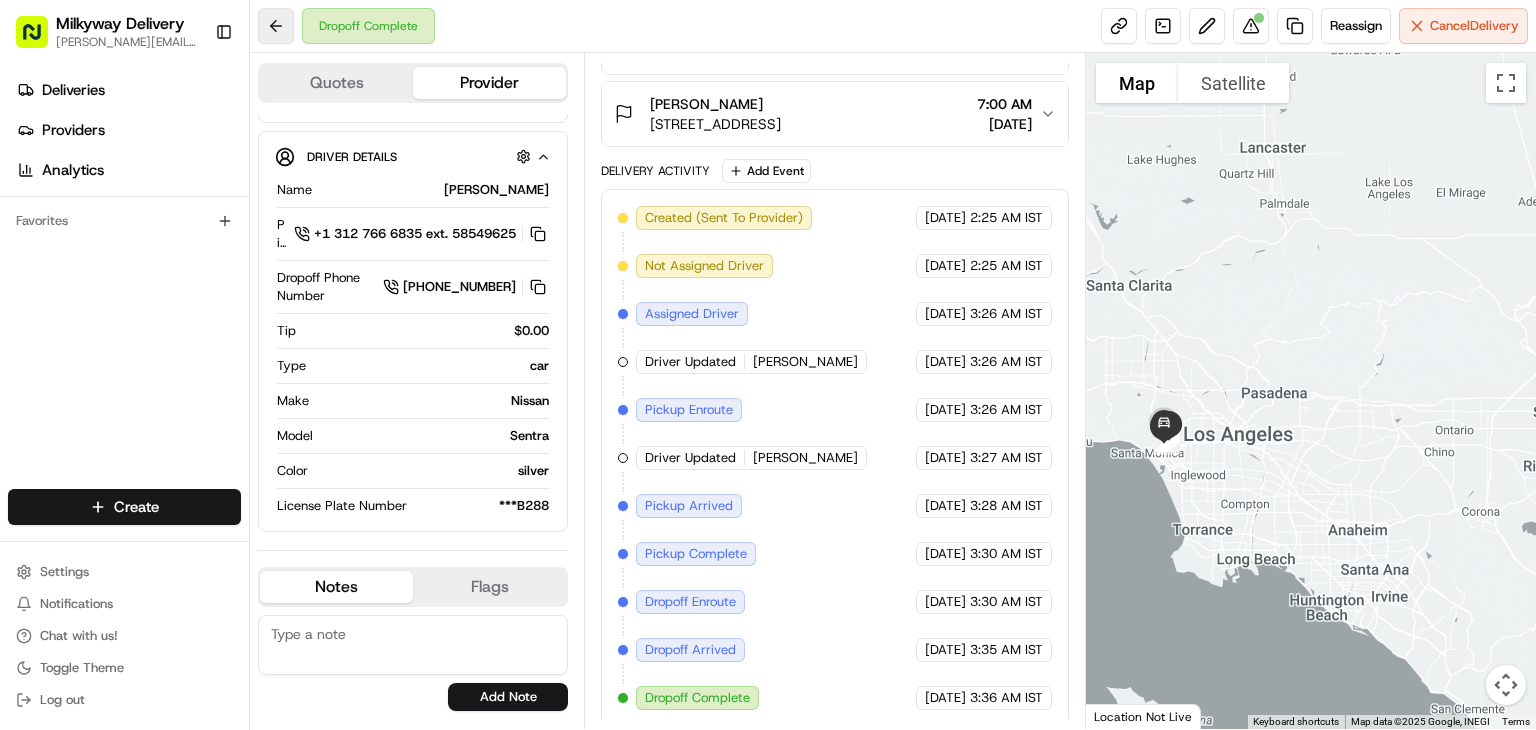 click at bounding box center [276, 26] 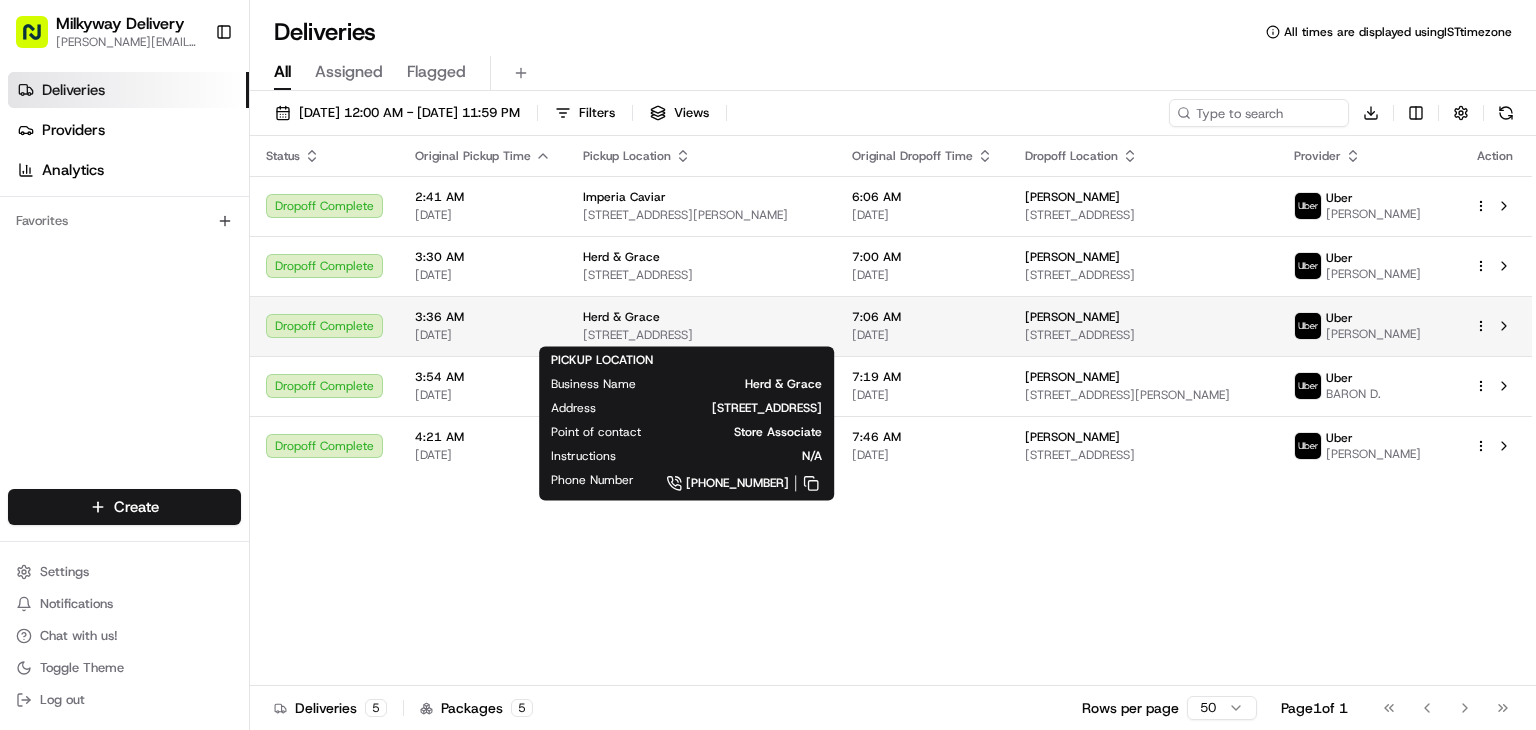 click on "[STREET_ADDRESS]" at bounding box center (701, 335) 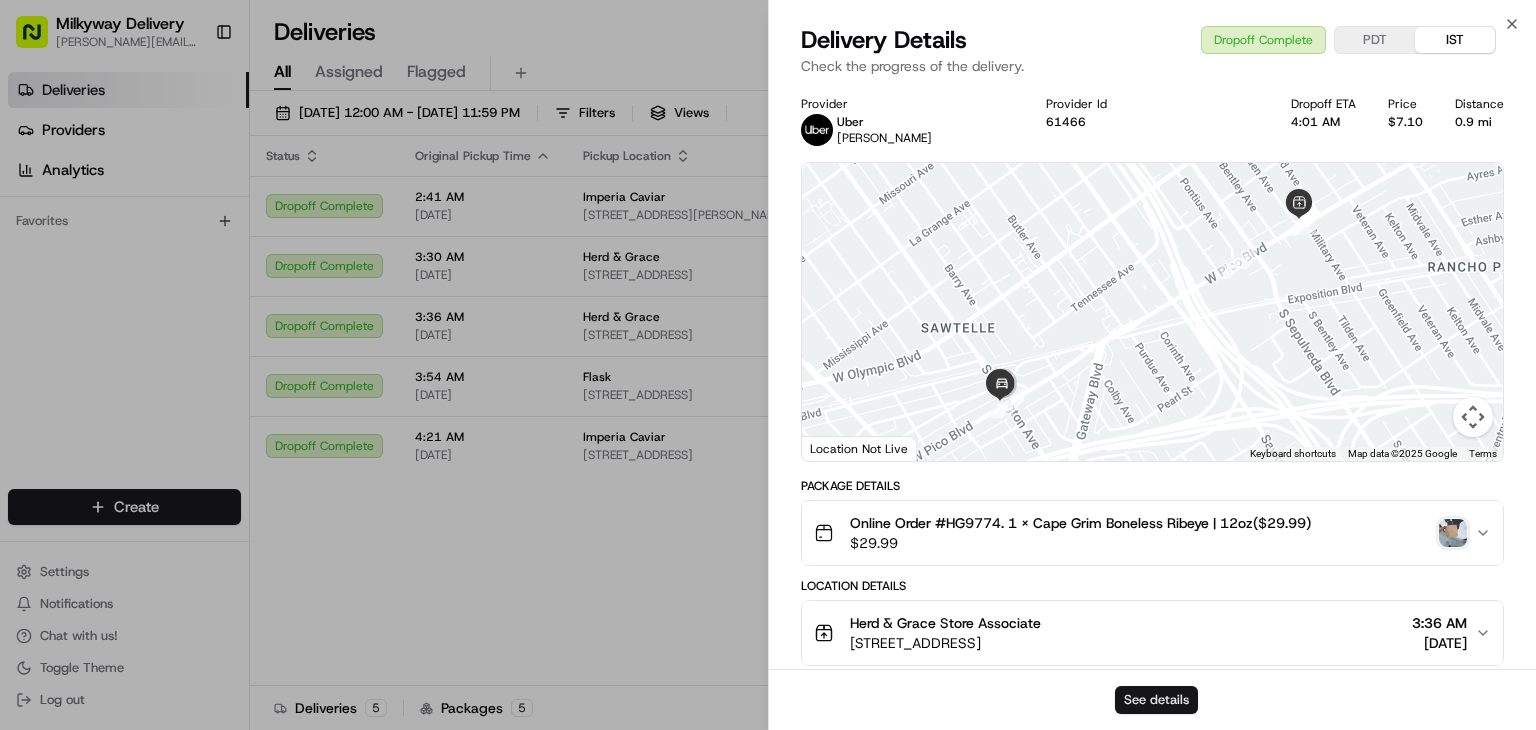click on "See details" at bounding box center (1156, 700) 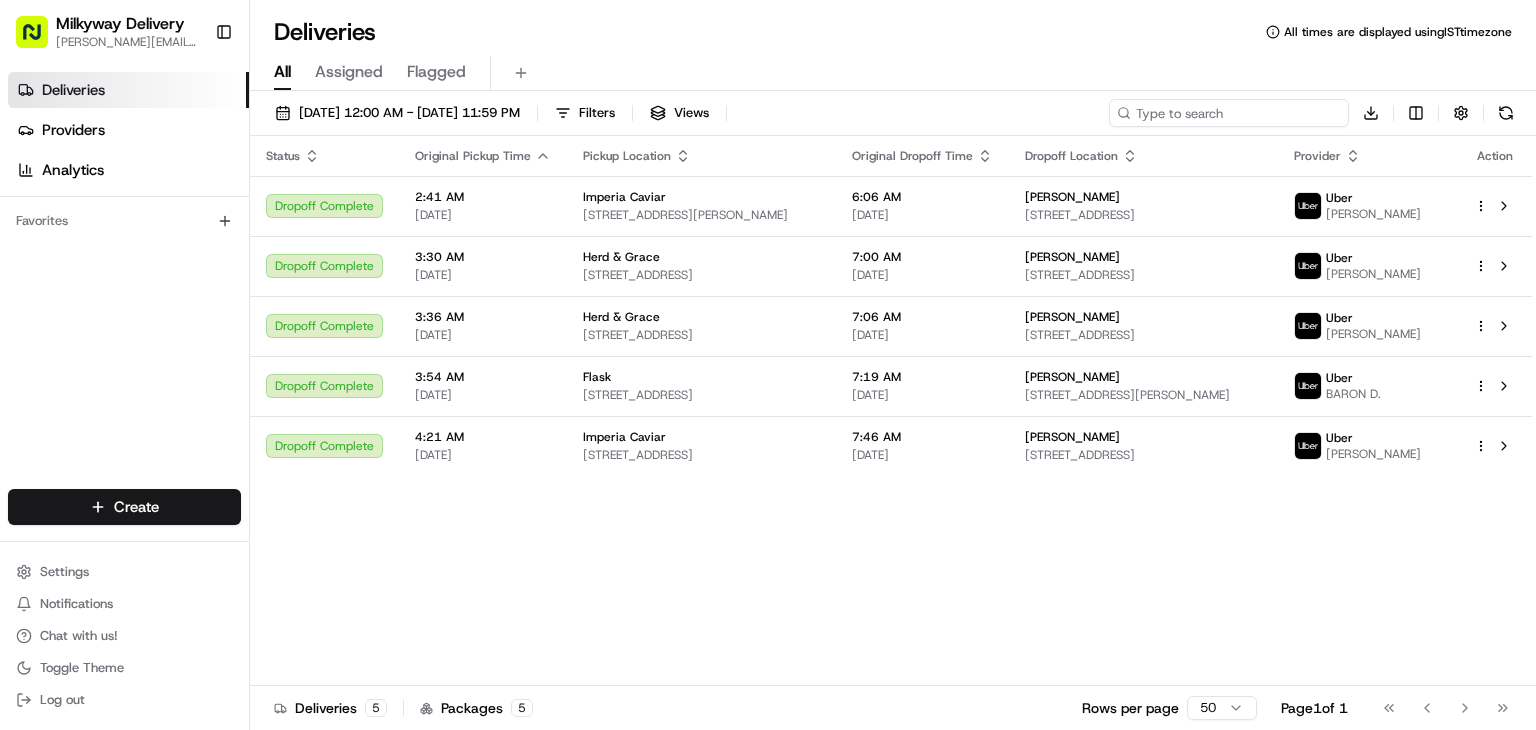 click at bounding box center (1229, 113) 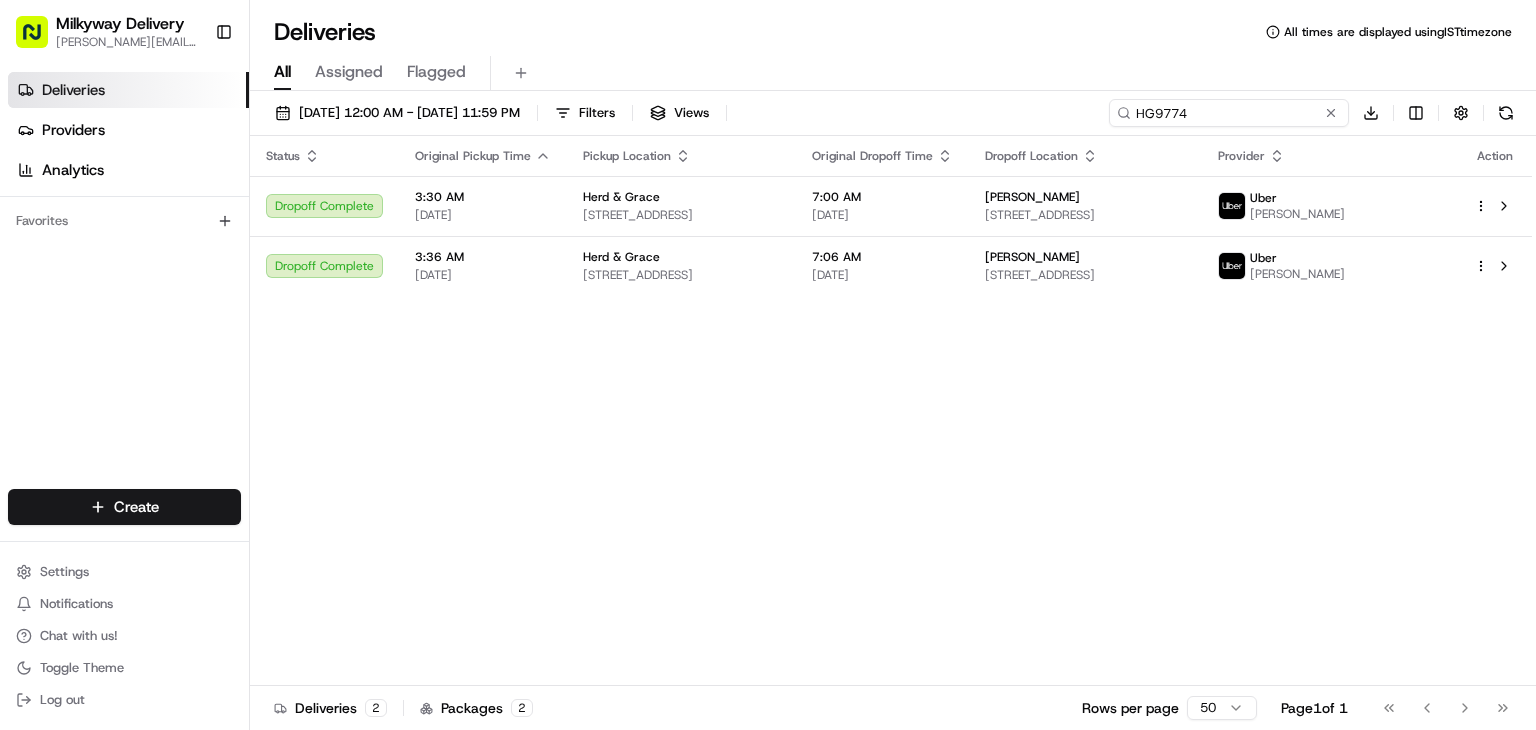 type on "HG9774" 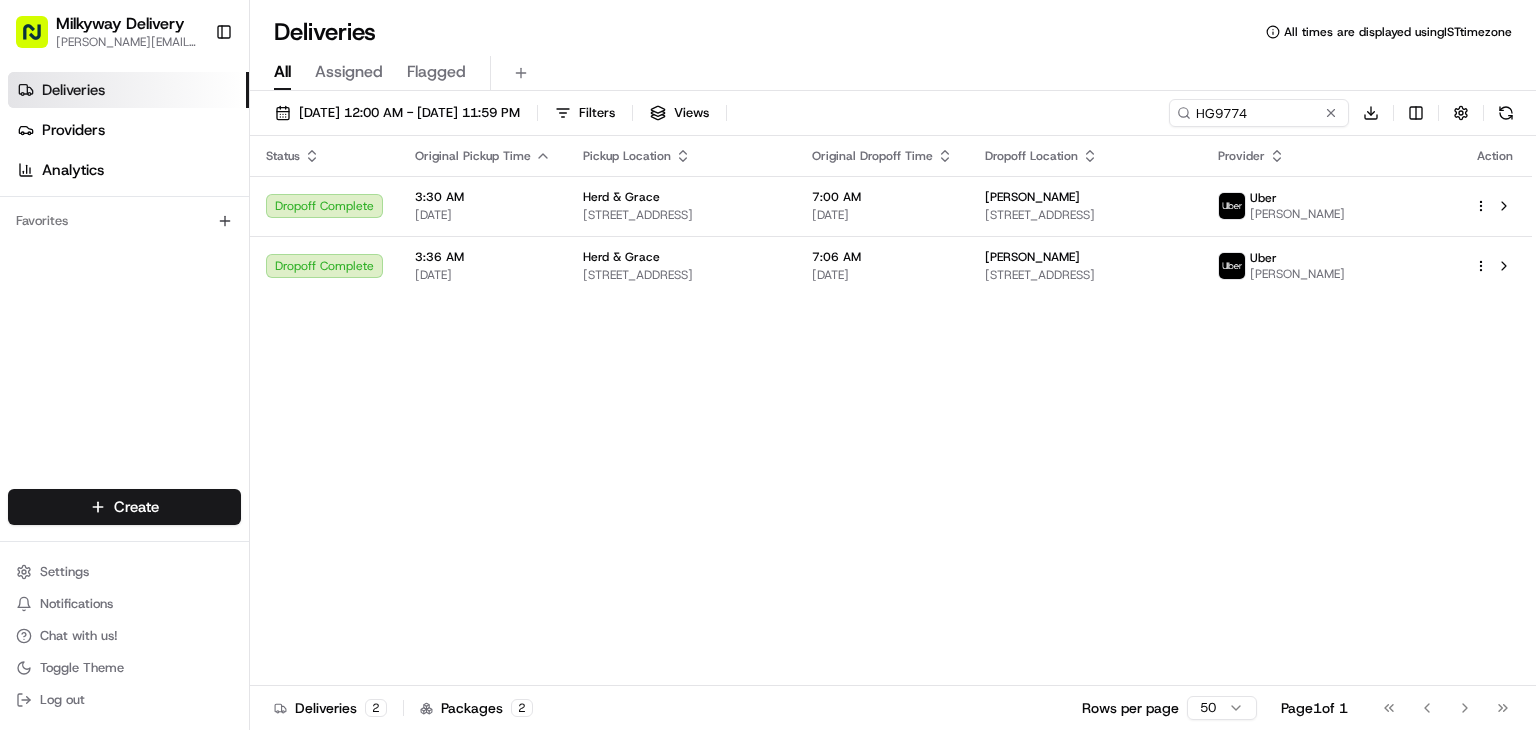 click on "Status Original Pickup Time Pickup Location Original Dropoff Time Dropoff Location Provider Action Dropoff Complete 3:30 AM 07/18/2025 Herd & Grace 11021 W Pico Blvd, Los Angeles, CA 90064, USA 7:00 AM 07/18/2025 christina pappas 11705 W Pico Blvd, Los Angeles, CA 90064, USA Uber Cara D. Dropoff Complete 3:36 AM 07/18/2025 Herd & Grace 11021 W Pico Blvd, Los Angeles, CA 90064, USA 7:06 AM 07/18/2025 christina pappas 11705 W Pico Blvd, Los Angeles, CA 90064, USA Uber Jose E." at bounding box center (891, 411) 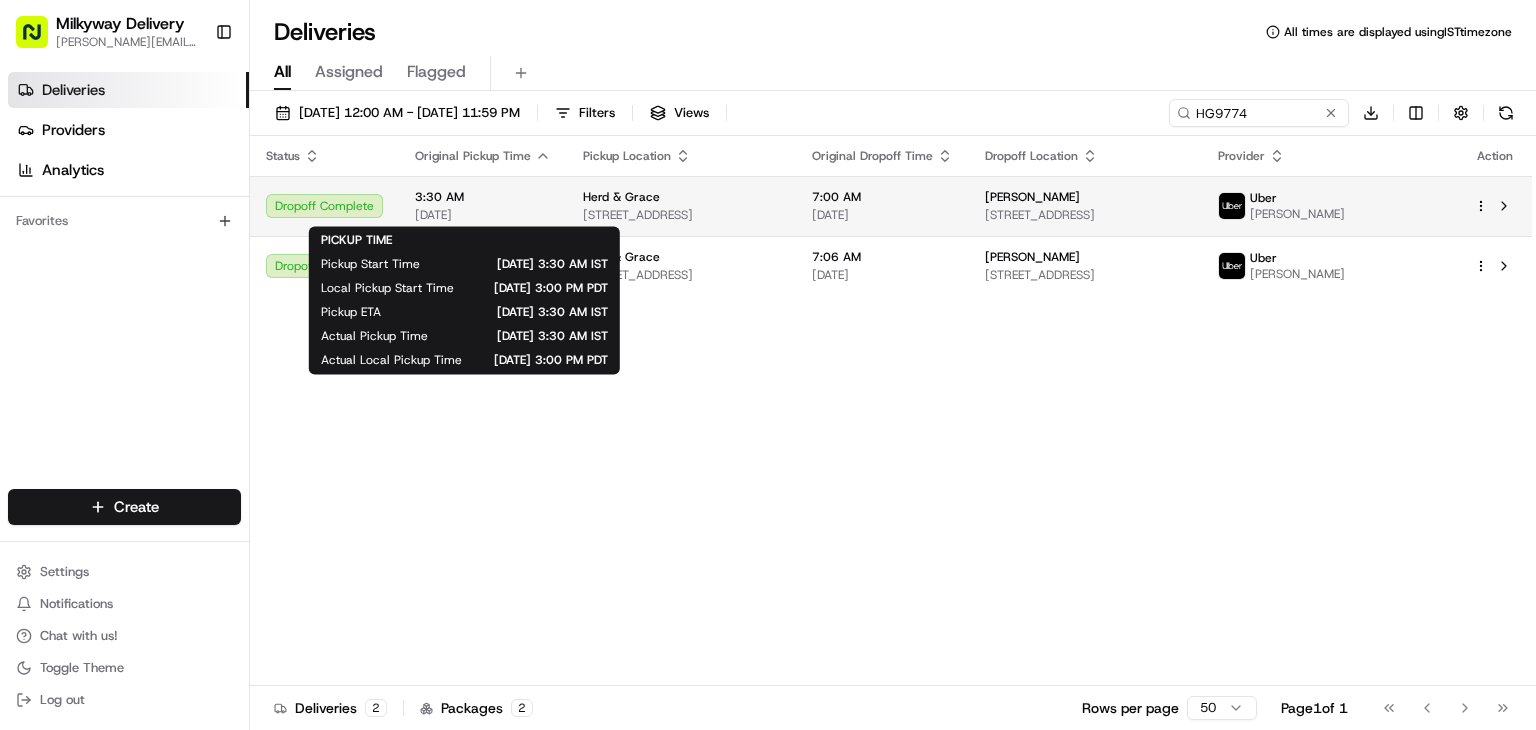 click on "3:30 AM" at bounding box center (483, 197) 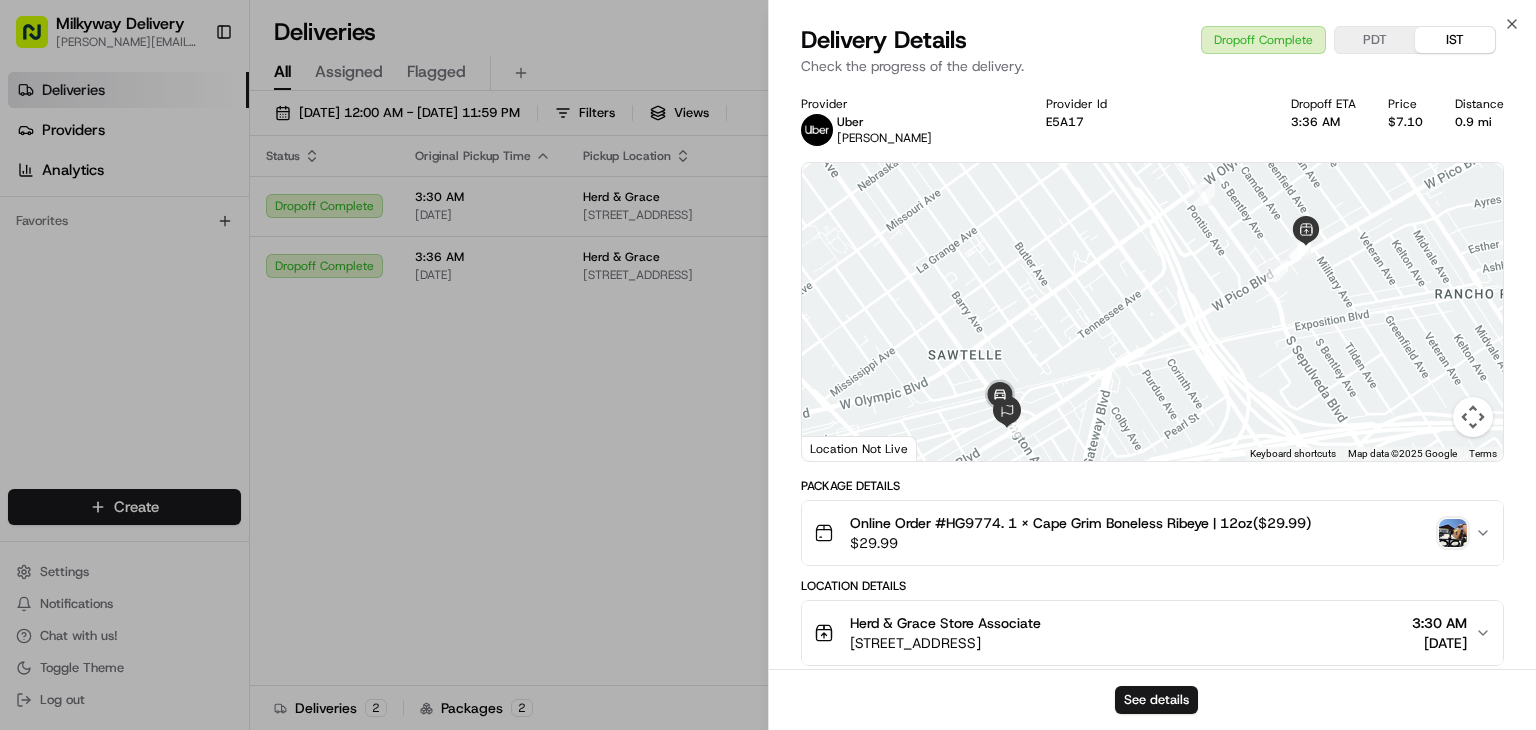 drag, startPoint x: 1148, startPoint y: 698, endPoint x: 800, endPoint y: 586, distance: 365.57898 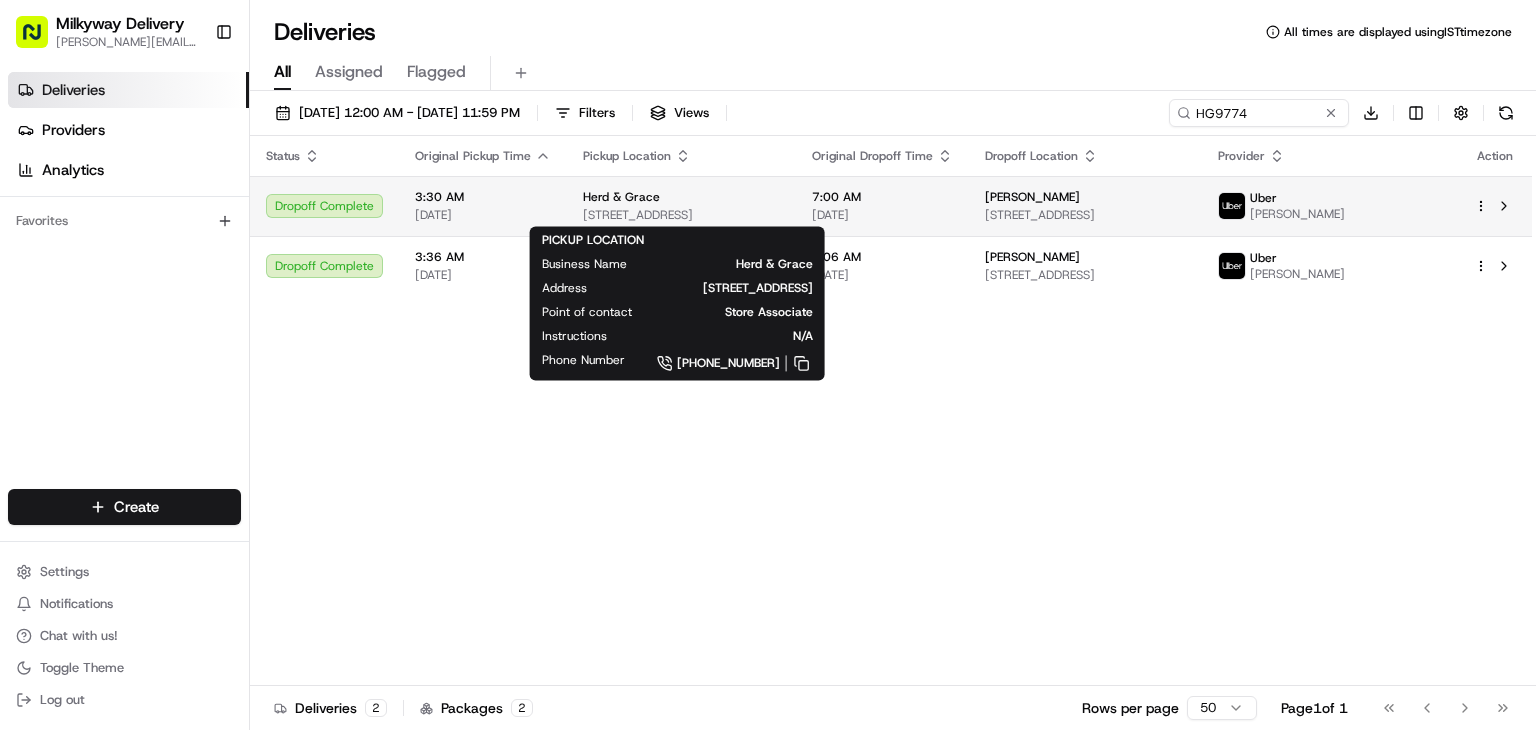 click on "Herd & Grace" at bounding box center (681, 197) 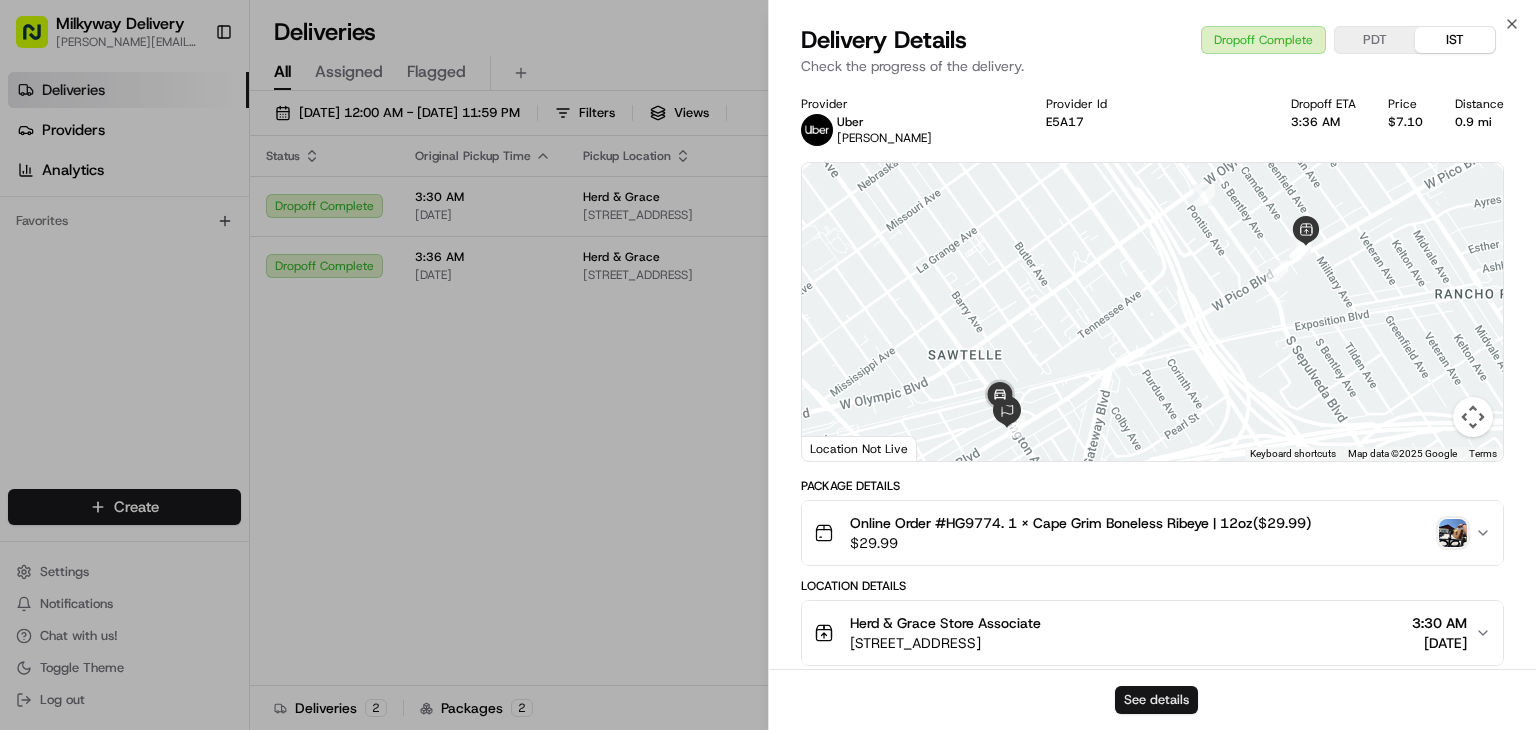 click on "See details" at bounding box center (1156, 700) 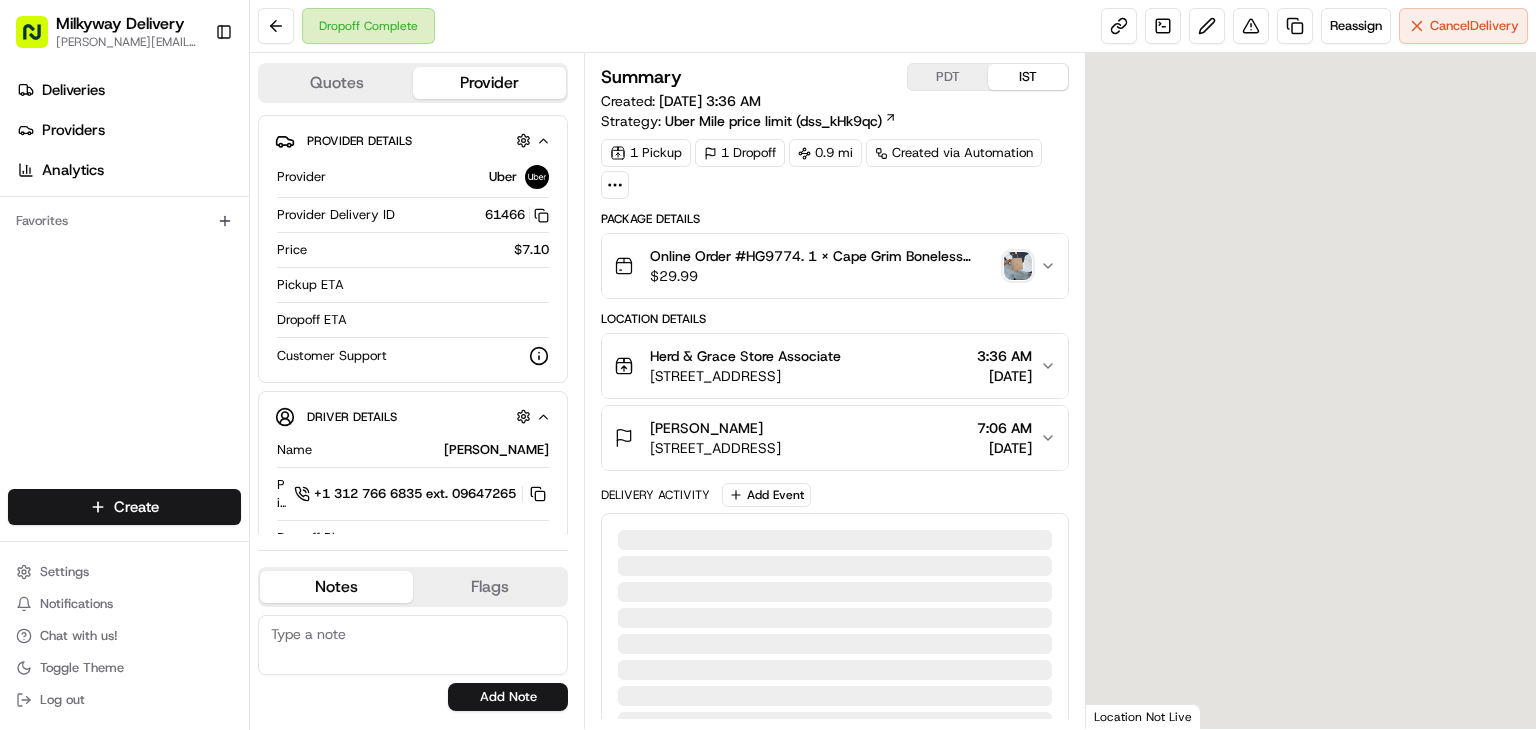 scroll, scrollTop: 0, scrollLeft: 0, axis: both 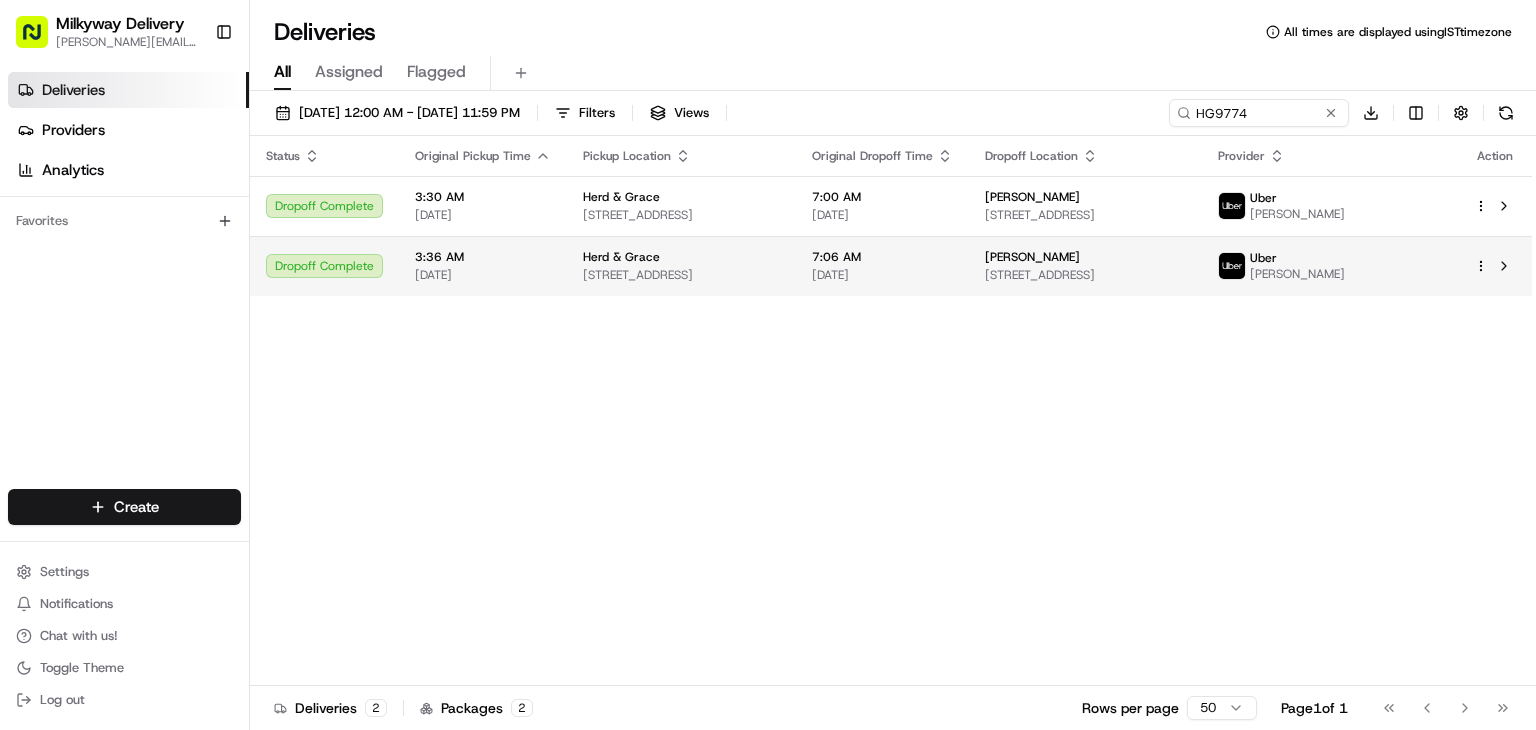 click on "Herd & Grace" at bounding box center (681, 257) 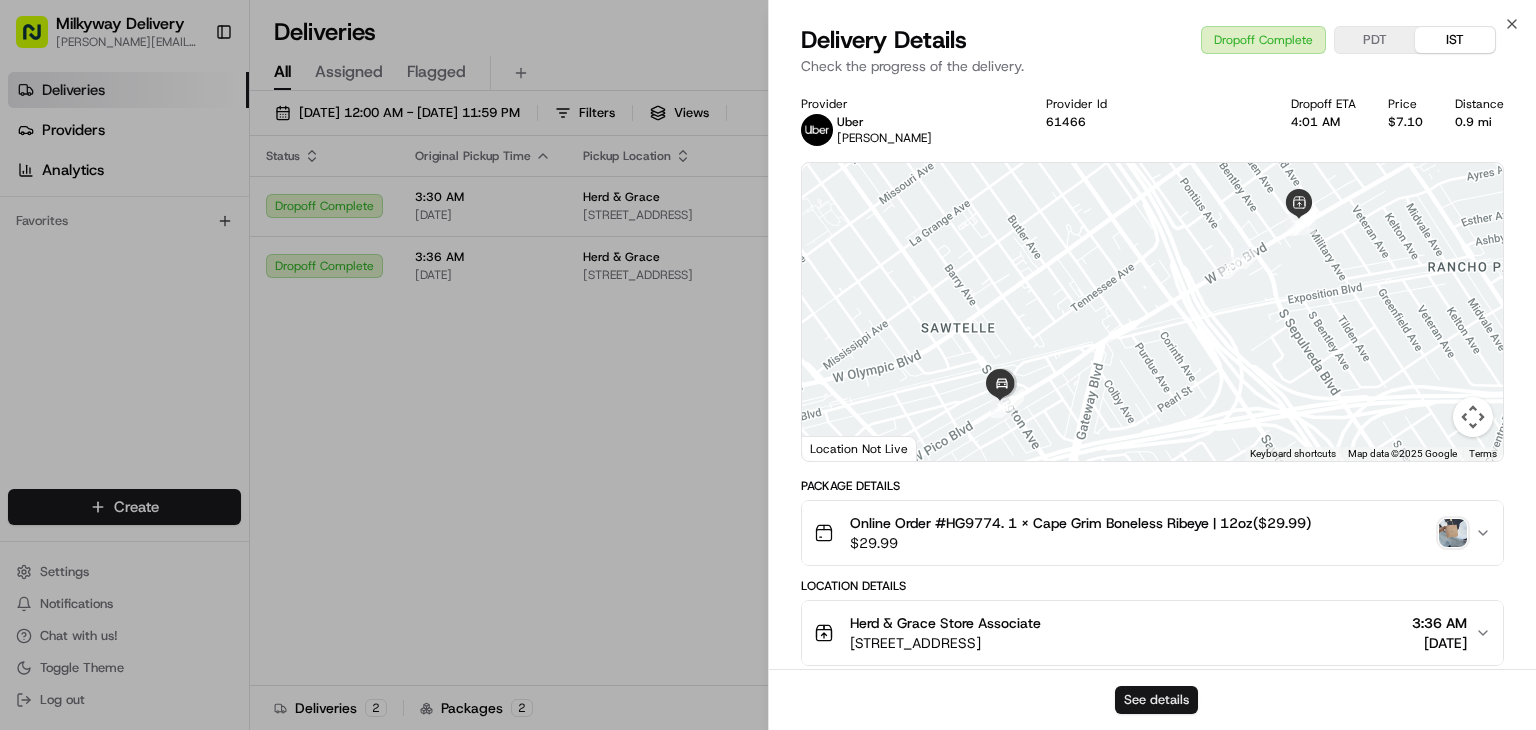 click on "See details" at bounding box center [1156, 700] 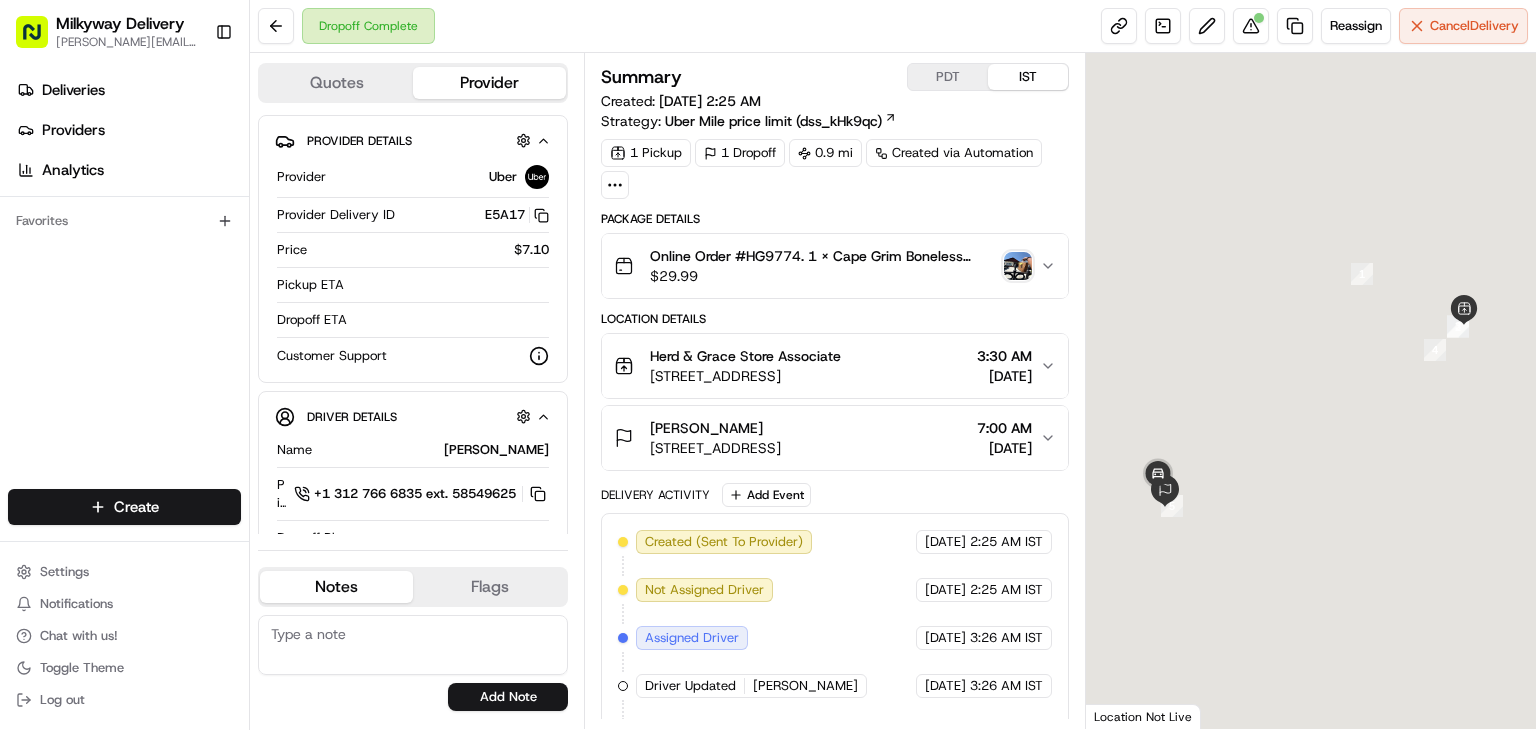 scroll, scrollTop: 0, scrollLeft: 0, axis: both 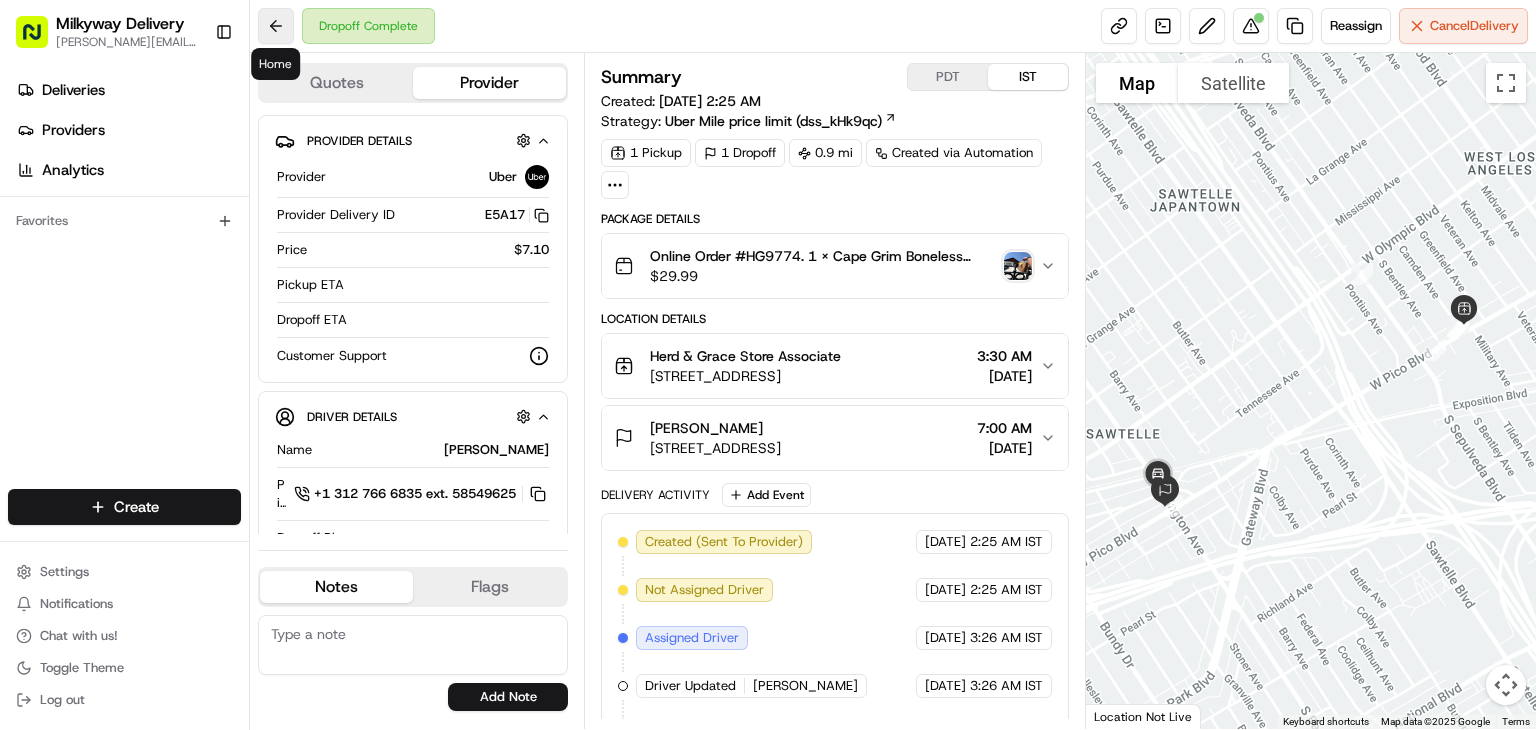 click at bounding box center [276, 26] 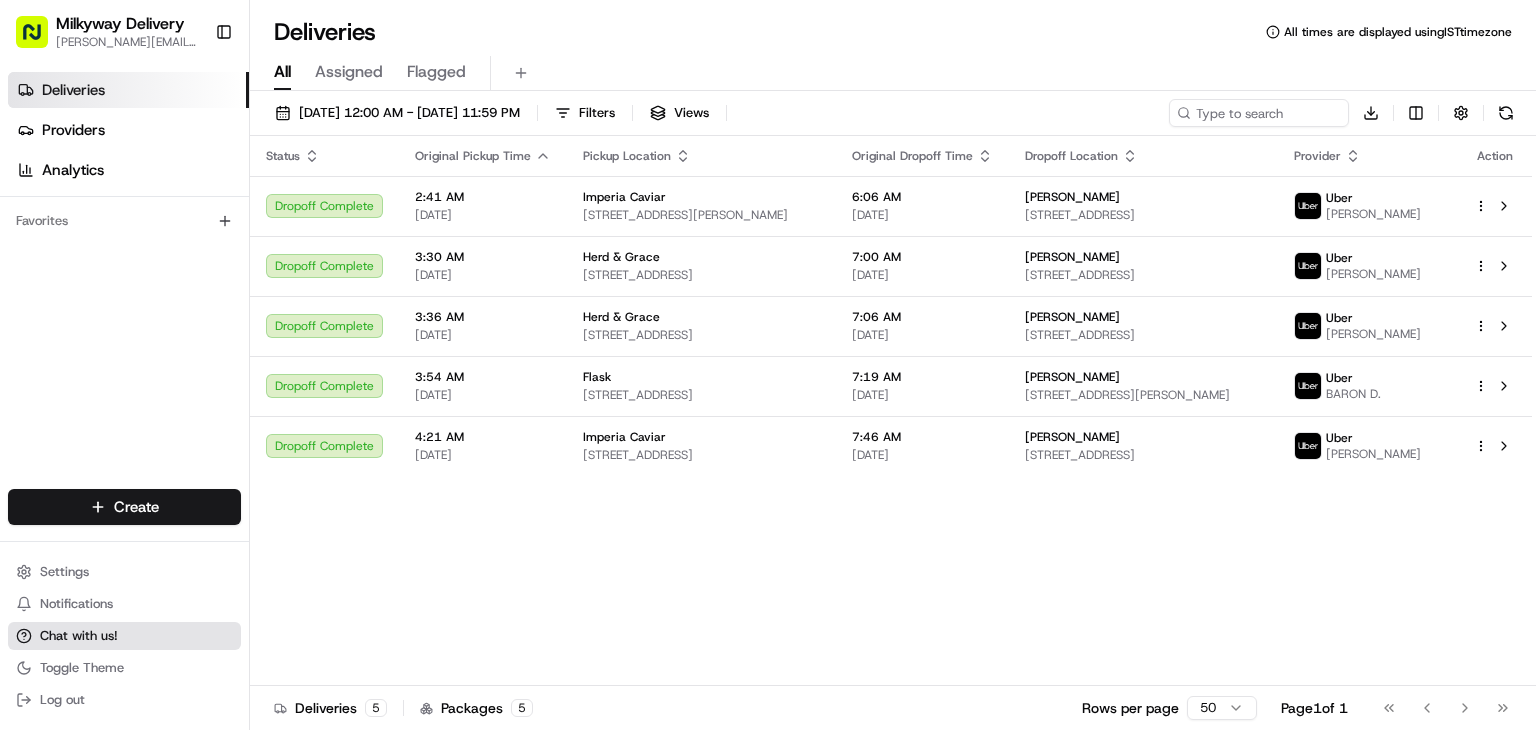 click on "Chat with us!" at bounding box center (124, 636) 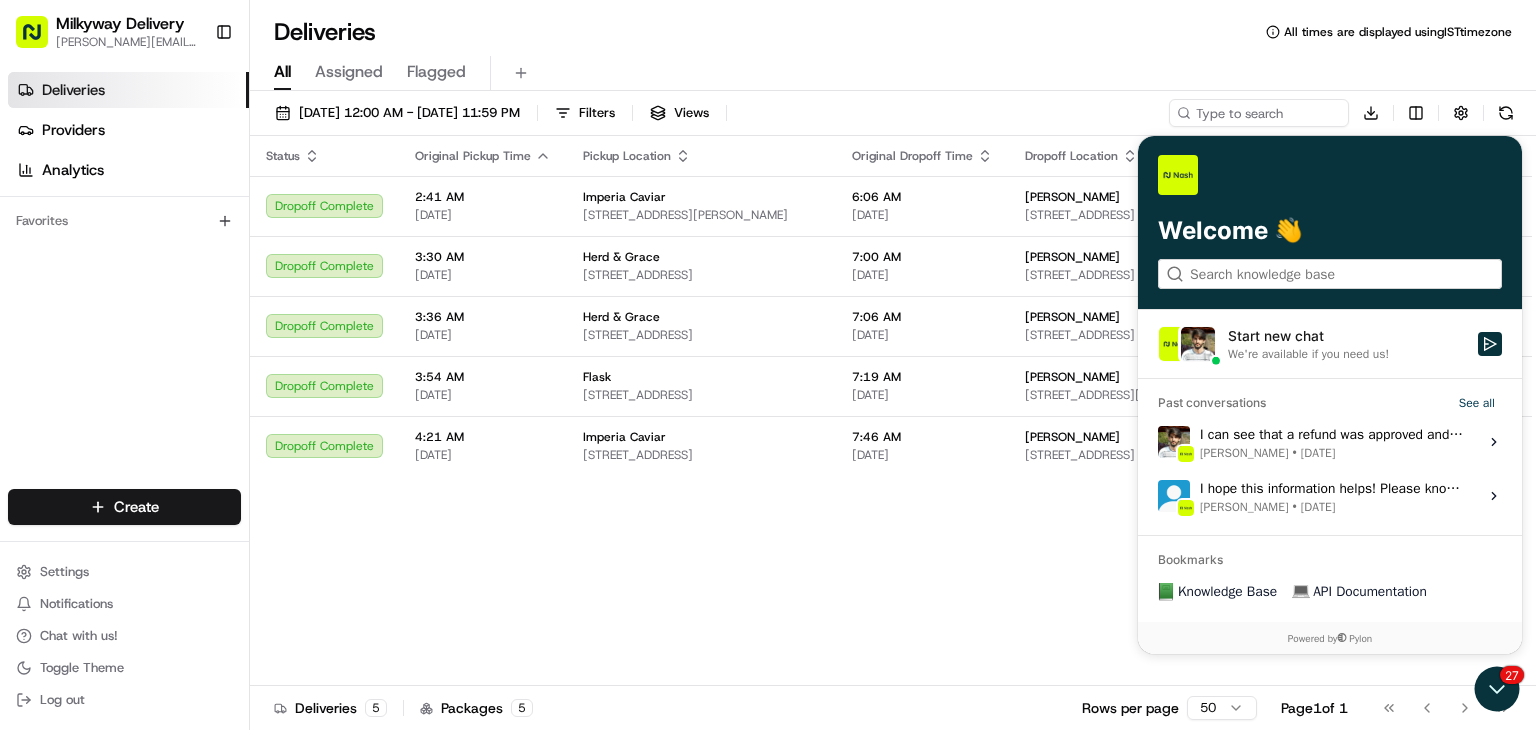 click on "•" at bounding box center [1294, 506] 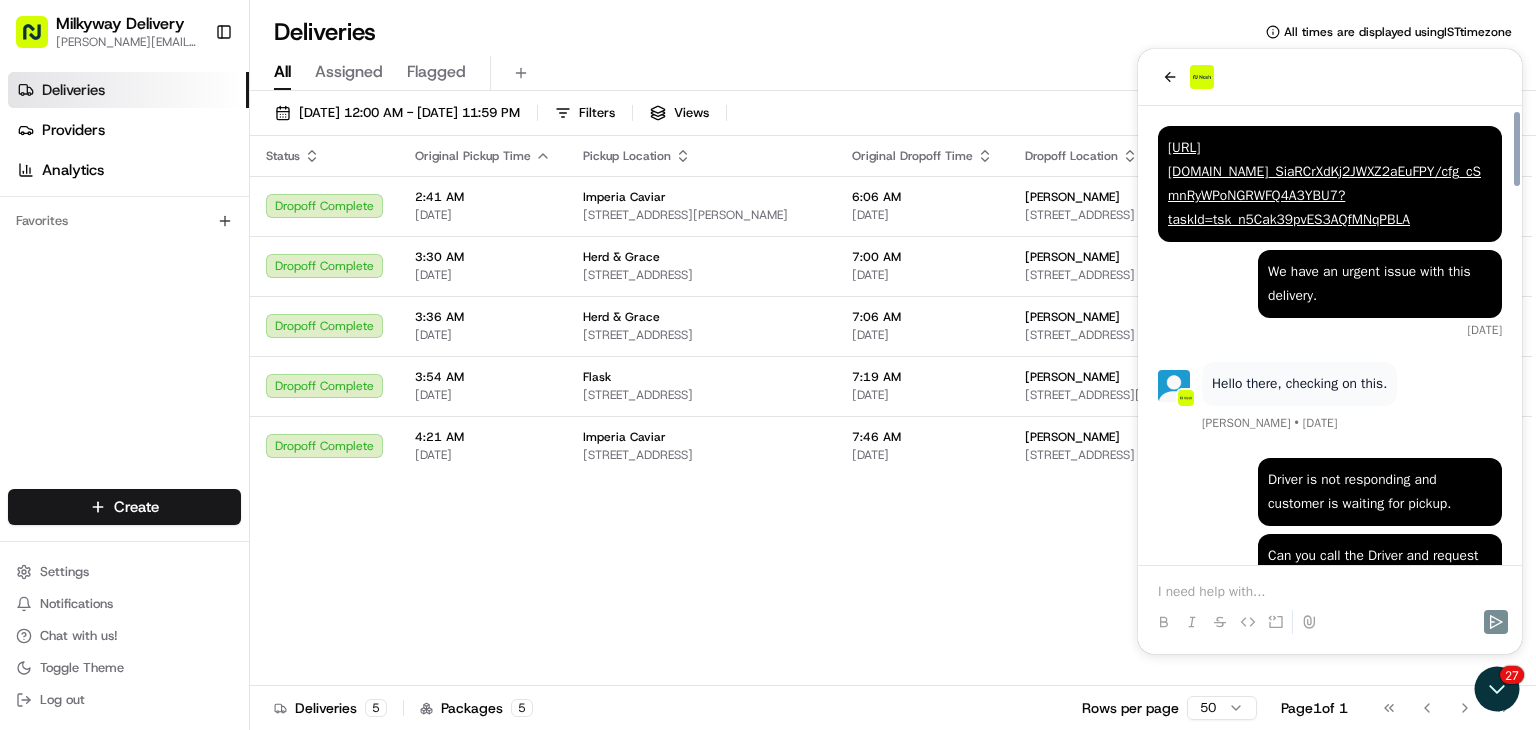scroll, scrollTop: 2320, scrollLeft: 0, axis: vertical 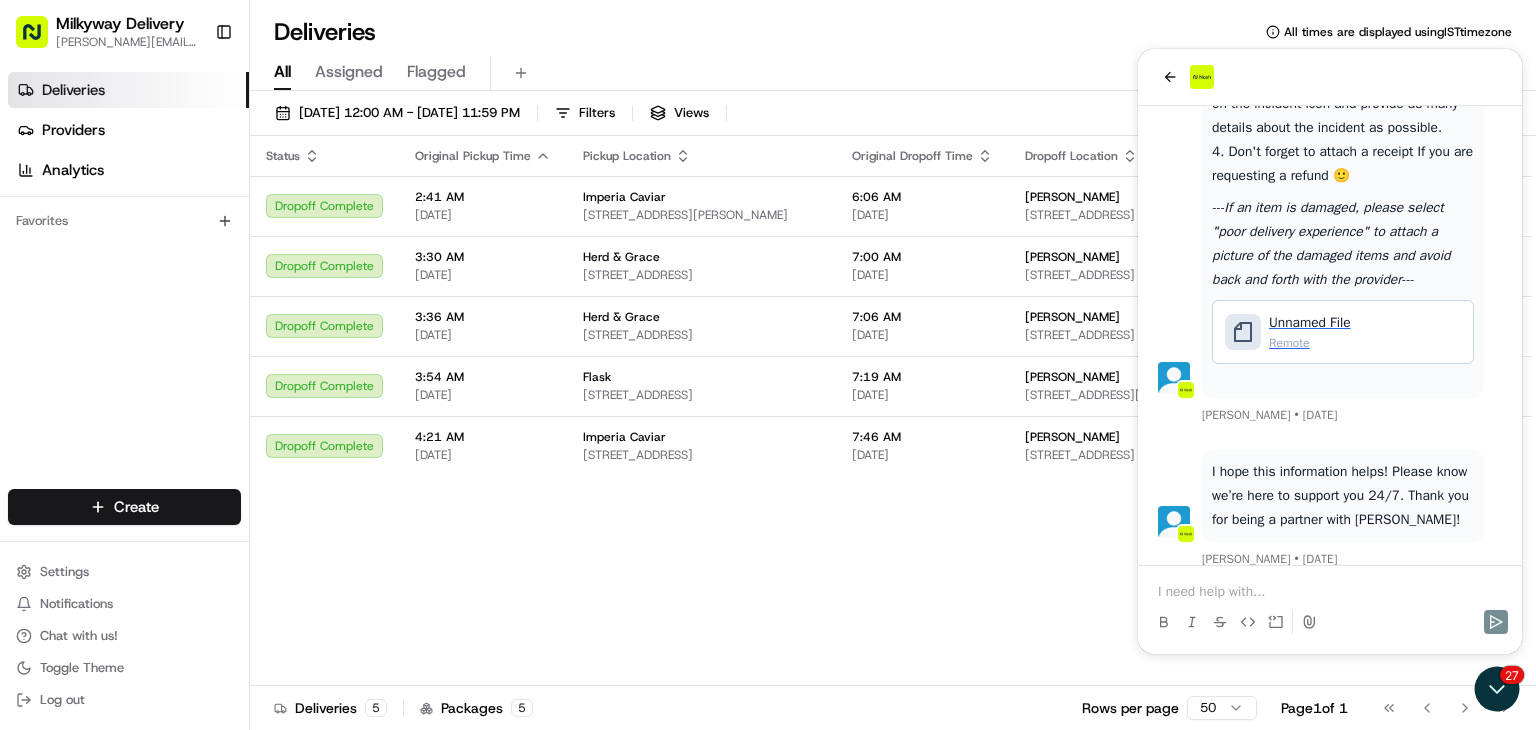 click at bounding box center [1330, 592] 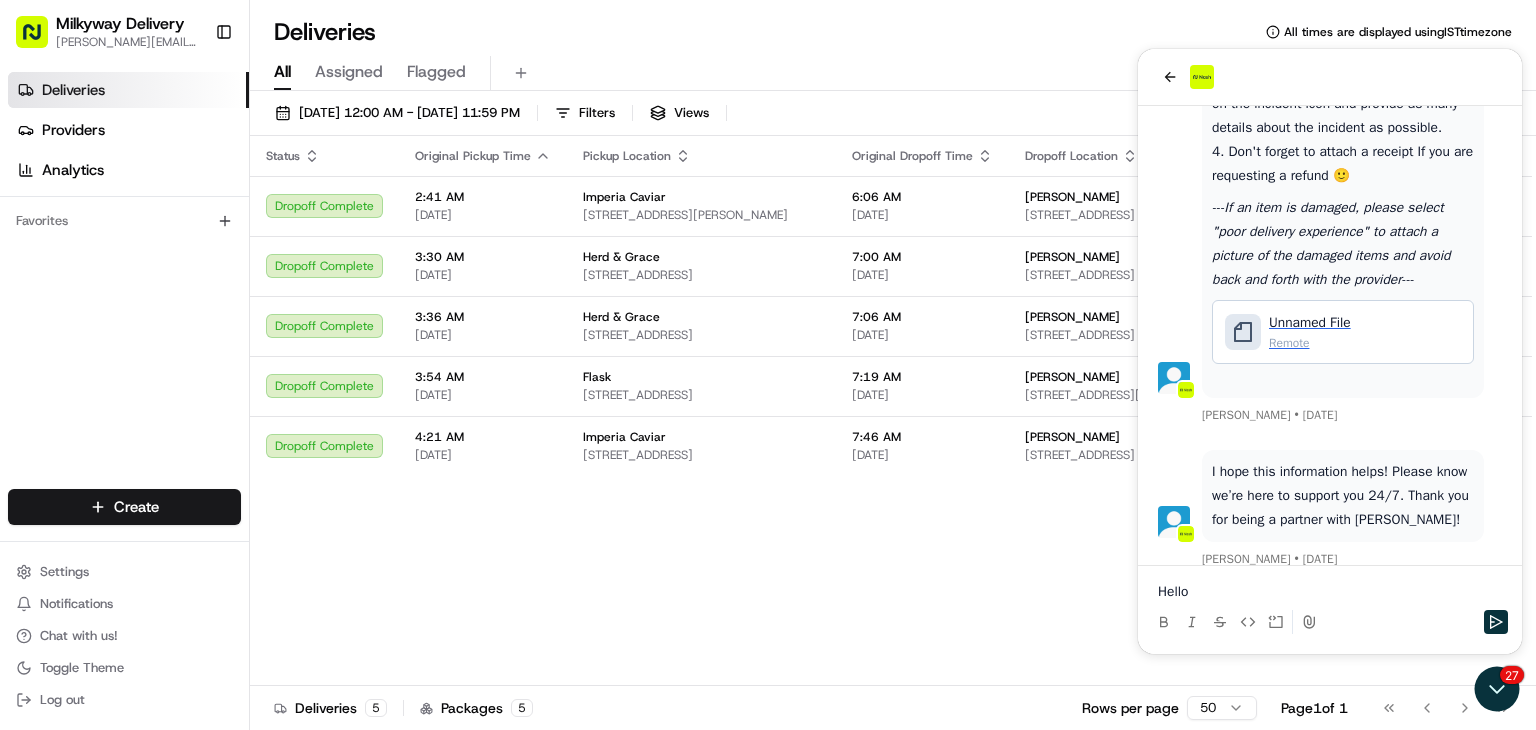 scroll, scrollTop: 2408, scrollLeft: 0, axis: vertical 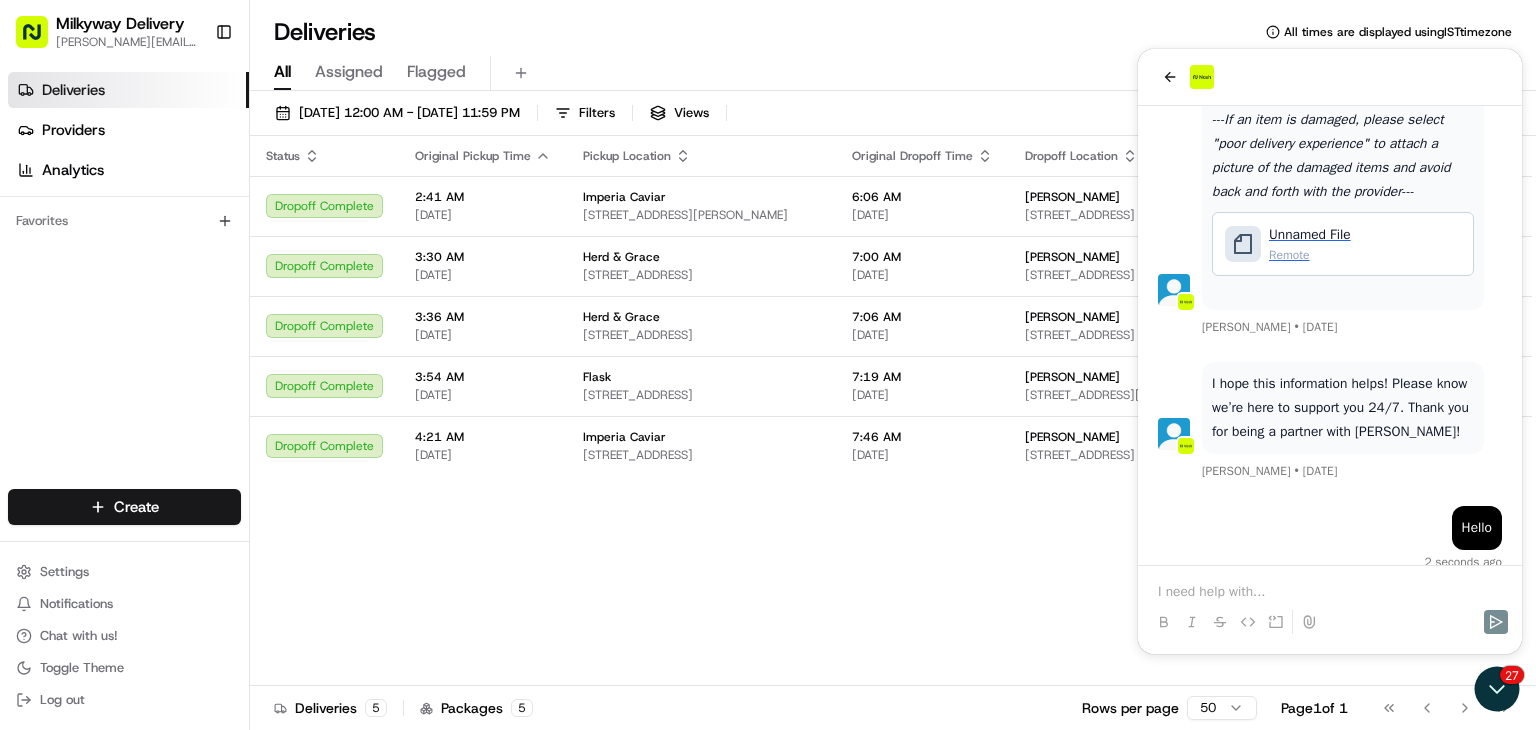 click on "Status Original Pickup Time Pickup Location Original Dropoff Time Dropoff Location Provider Action Dropoff Complete 2:41 AM 07/18/2025 Imperia Caviar 10250 Santa Monica Blvd level 1, Los Angeles, CA 90067, USA 6:06 AM 07/18/2025 Cathy Scott 6644 Burnet Ave, Van Nuys, CA 91405, USA Uber SCOTT H. Dropoff Complete 3:30 AM 07/18/2025 Herd & Grace 11021 W Pico Blvd, Los Angeles, CA 90064, USA 7:00 AM 07/18/2025 christina pappas 11705 W Pico Blvd, Los Angeles, CA 90064, USA Uber Cara D. Dropoff Complete 3:36 AM 07/18/2025 Herd & Grace 11021 W Pico Blvd, Los Angeles, CA 90064, USA 7:06 AM 07/18/2025 christina pappas 11705 W Pico Blvd, Los Angeles, CA 90064, USA Uber Jose E. Dropoff Complete 3:54 AM 07/18/2025 Flask 12194 Ventura Blvd, Studio City, CA 91604, USA 7:19 AM 07/18/2025 John McNamara 3751 Deervale Dr, Sherman Oaks, CA 91403, USA Uber BARON D. Dropoff Complete 4:21 AM 07/18/2025 Imperia Caviar 2522 Humboldt St, Los Angeles, CA 90031, USA 7:46 AM 07/18/2025 Helena Arutunyan Uber FABIANA P." at bounding box center (891, 411) 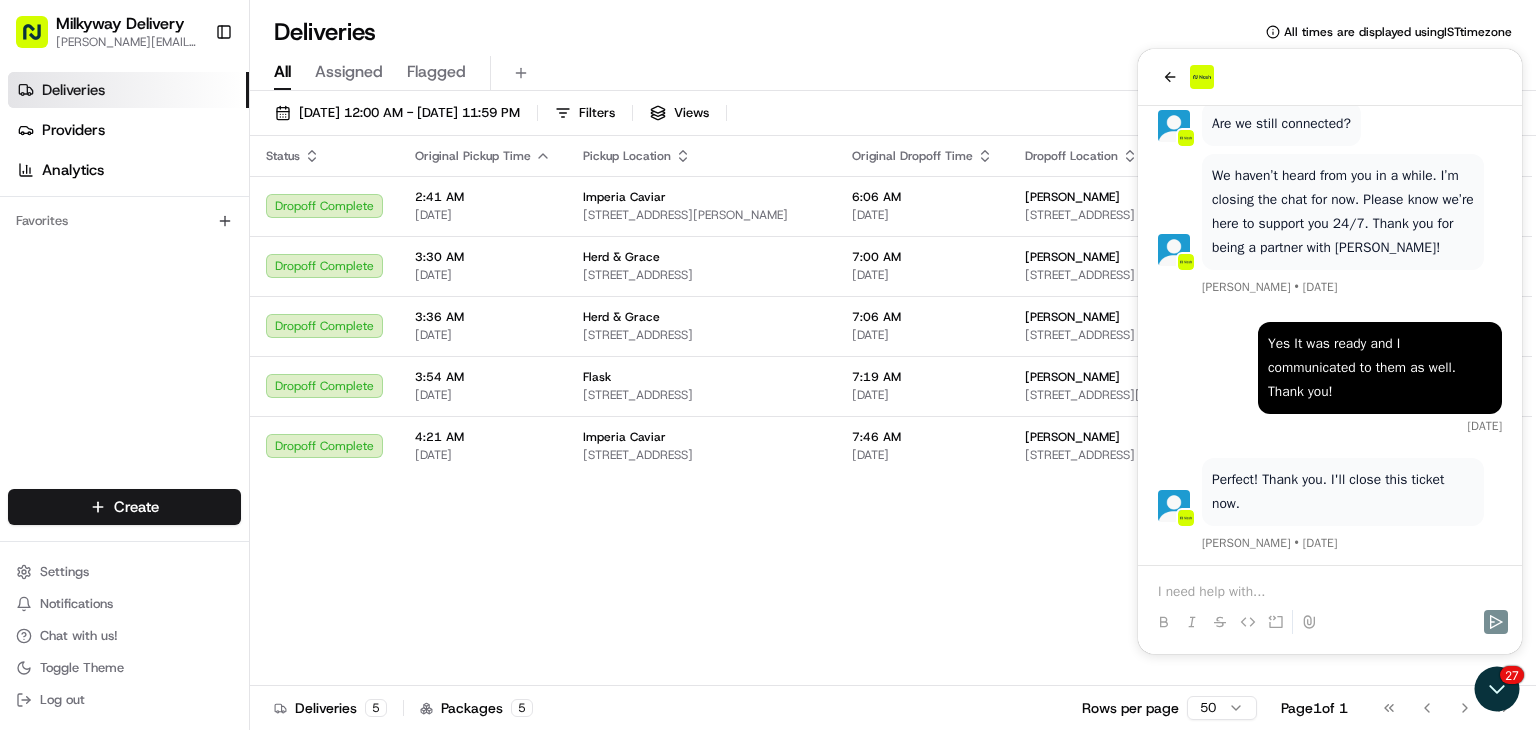scroll, scrollTop: 2408, scrollLeft: 0, axis: vertical 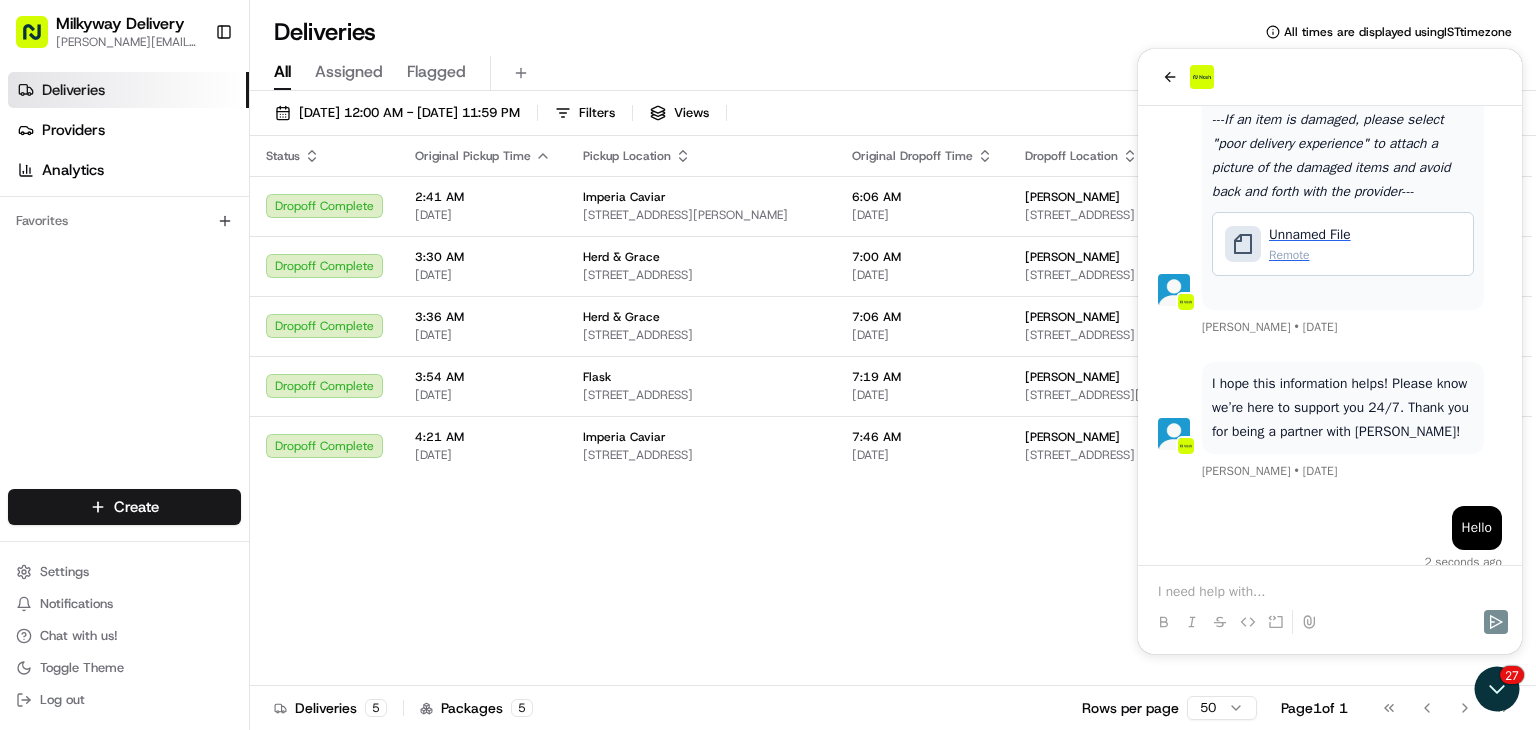 click on "All Assigned Flagged" at bounding box center (893, 73) 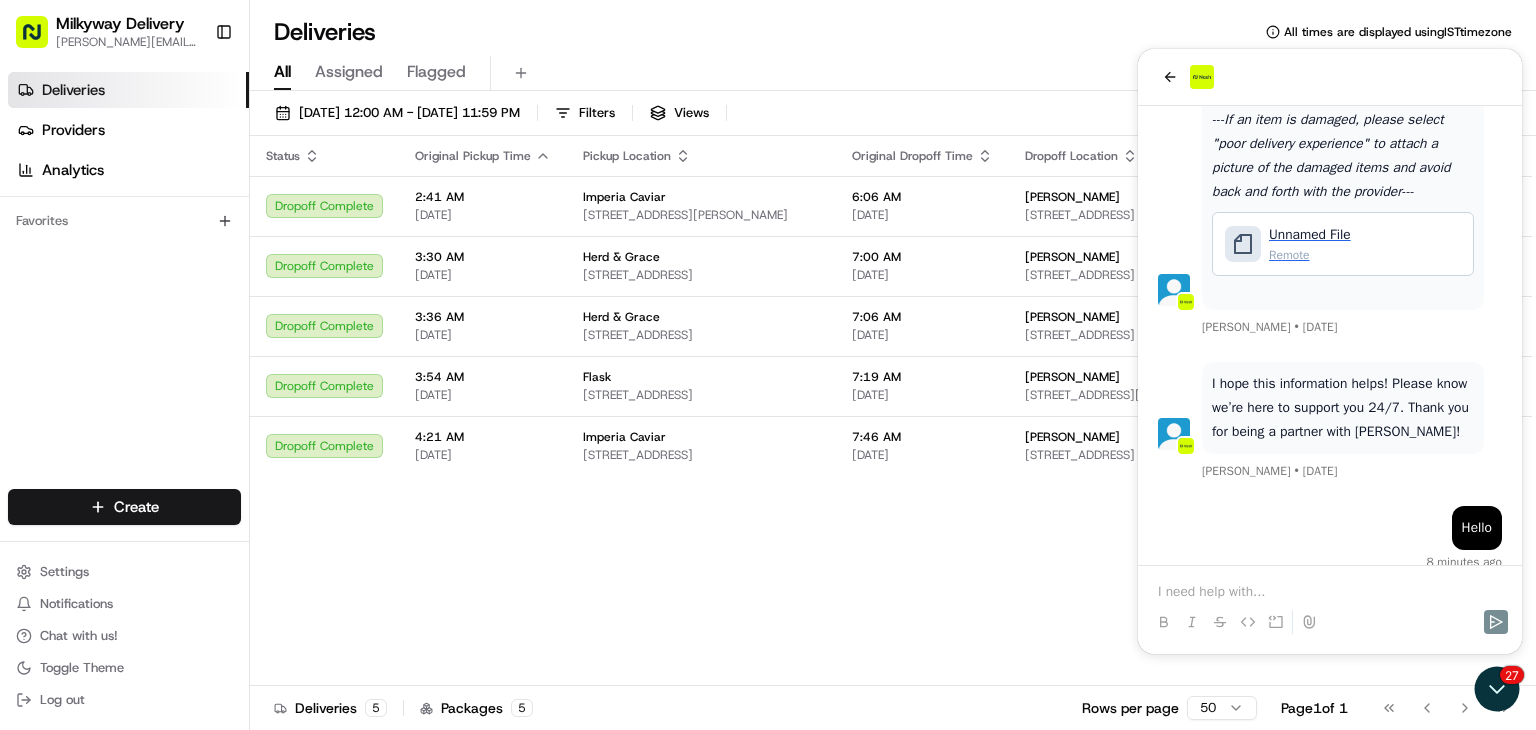 type 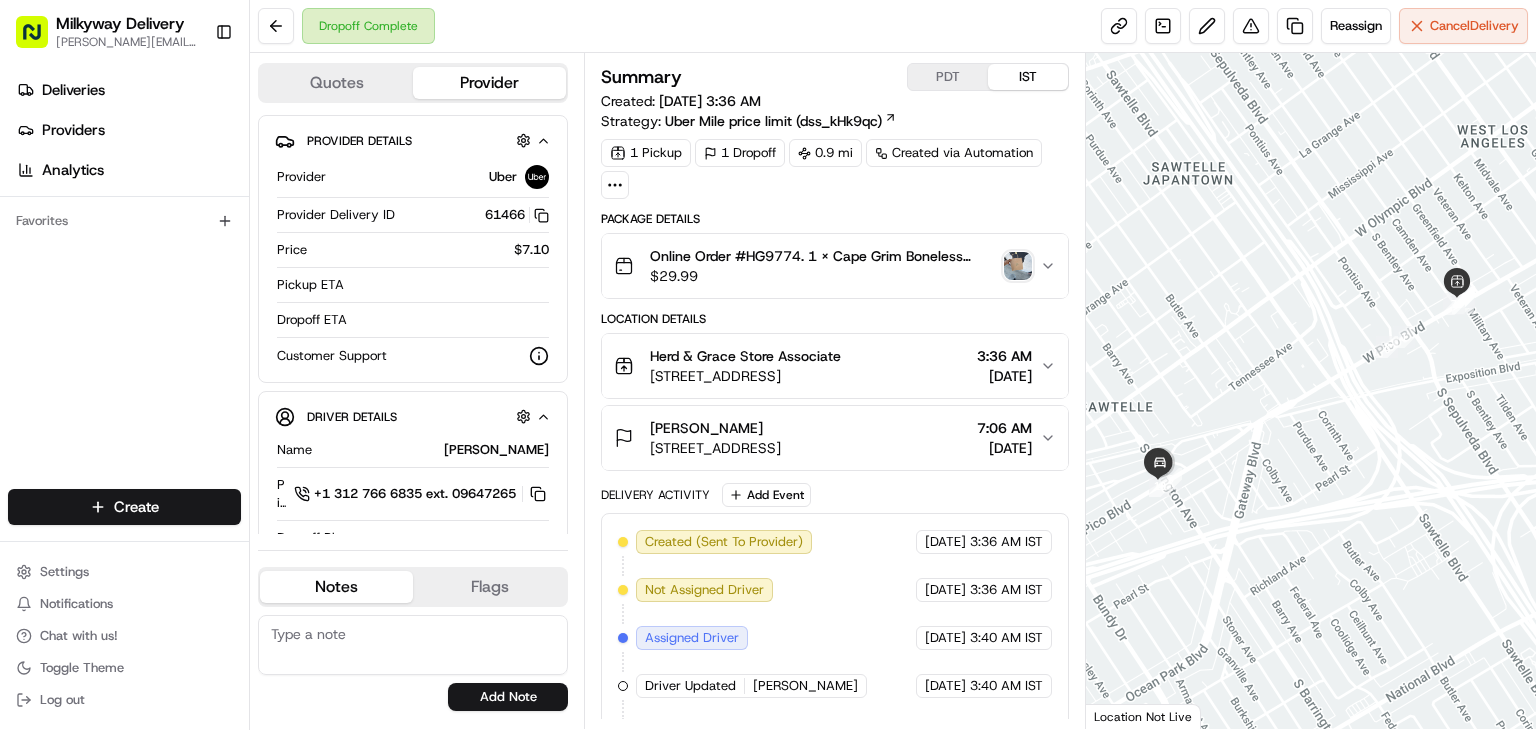 scroll, scrollTop: 0, scrollLeft: 0, axis: both 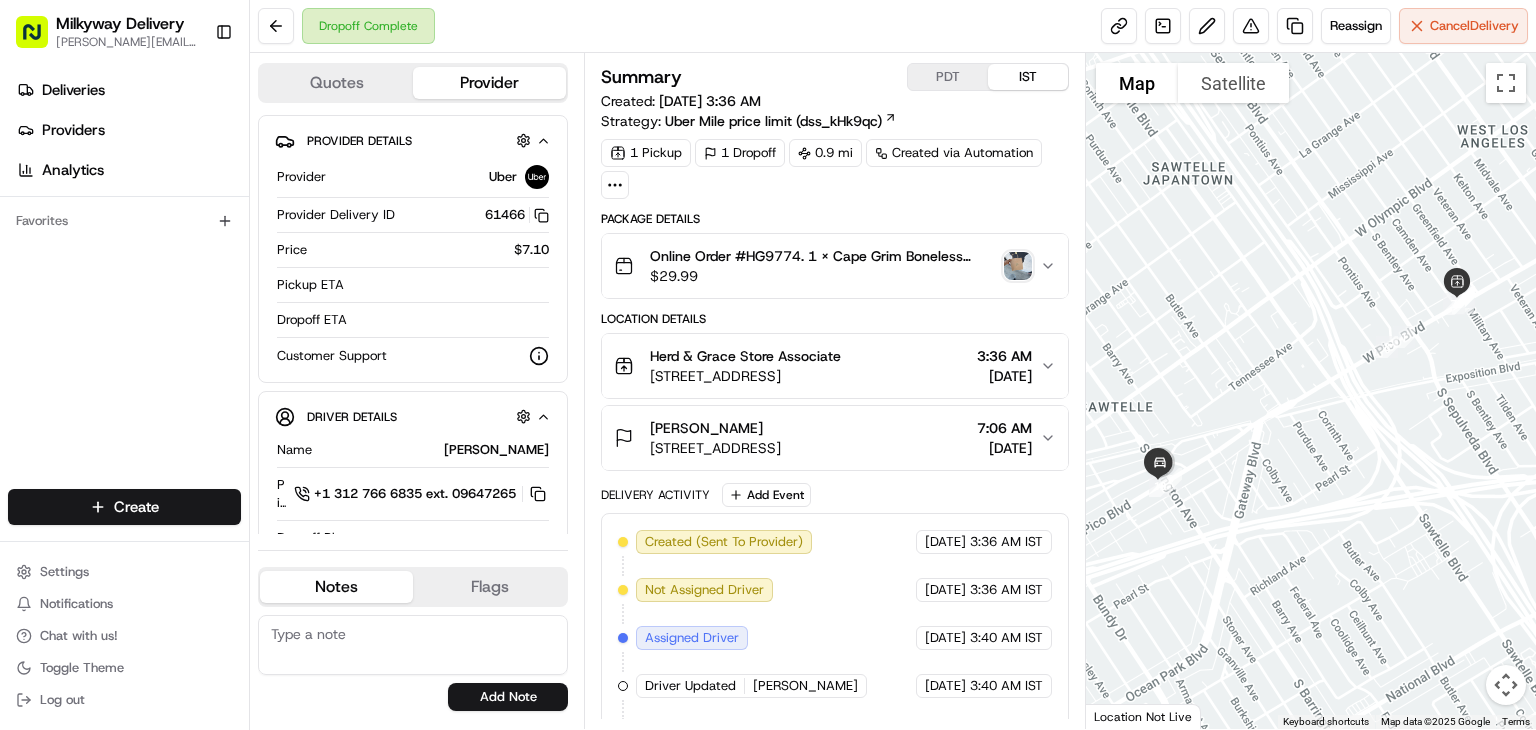 click 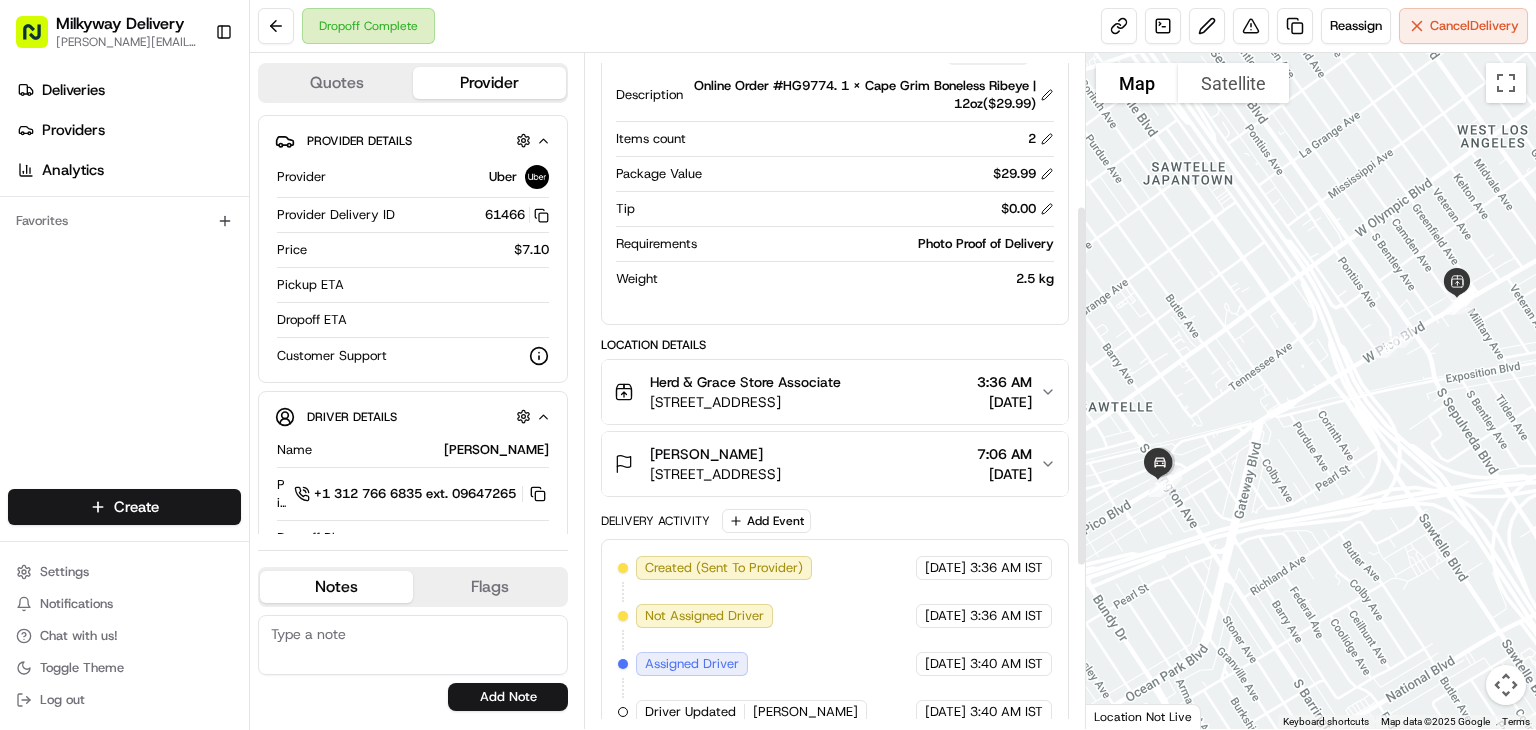 scroll, scrollTop: 284, scrollLeft: 0, axis: vertical 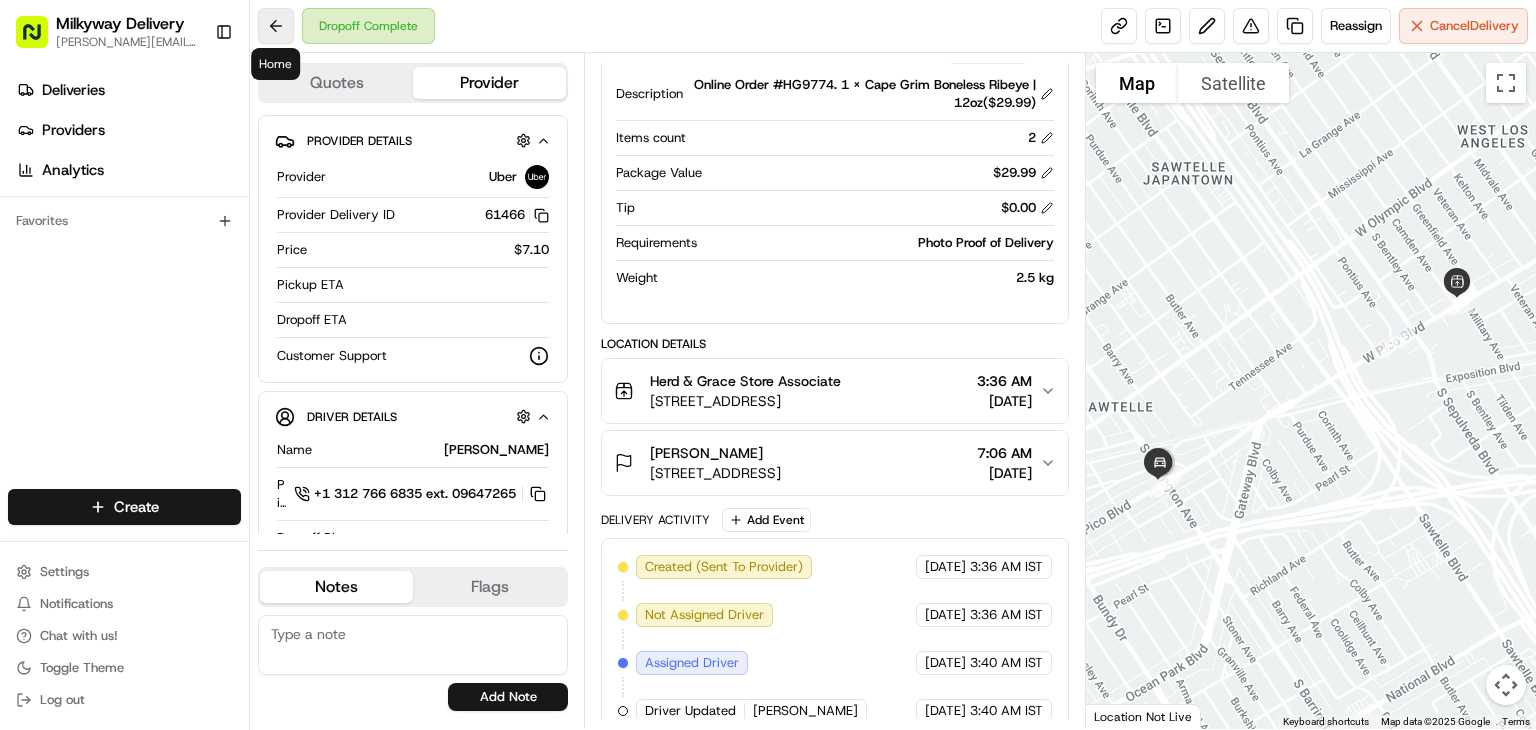 click at bounding box center [276, 26] 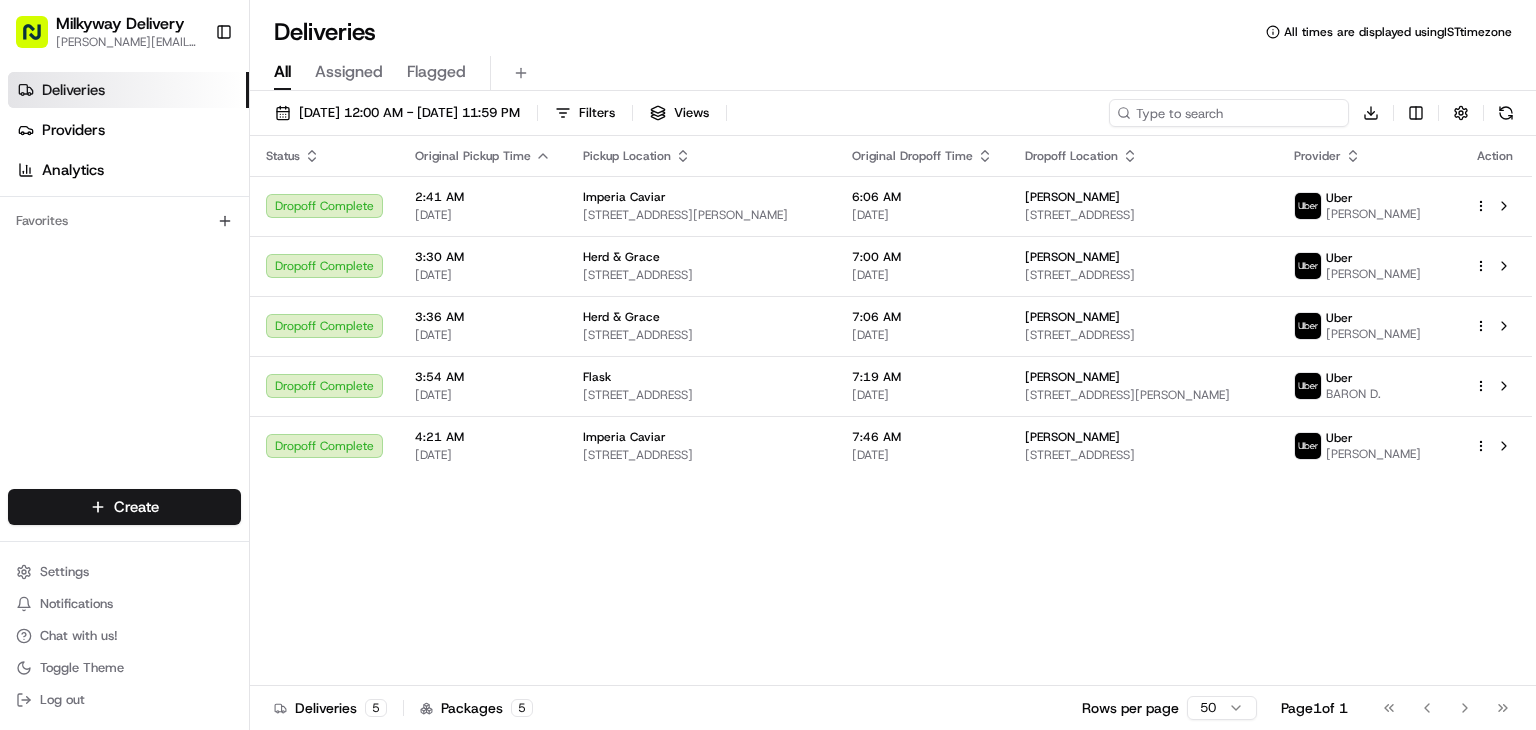 click at bounding box center (1229, 113) 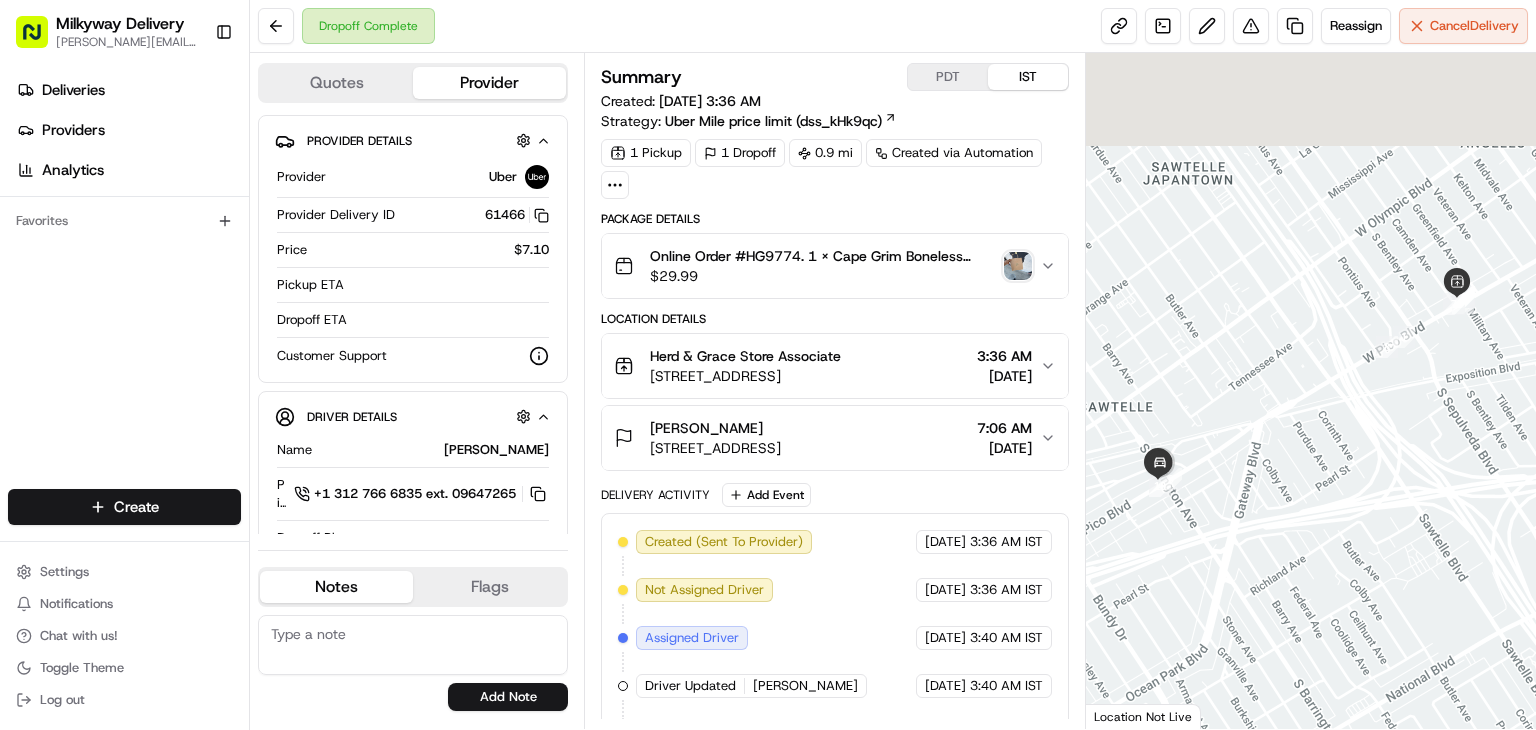 scroll, scrollTop: 0, scrollLeft: 0, axis: both 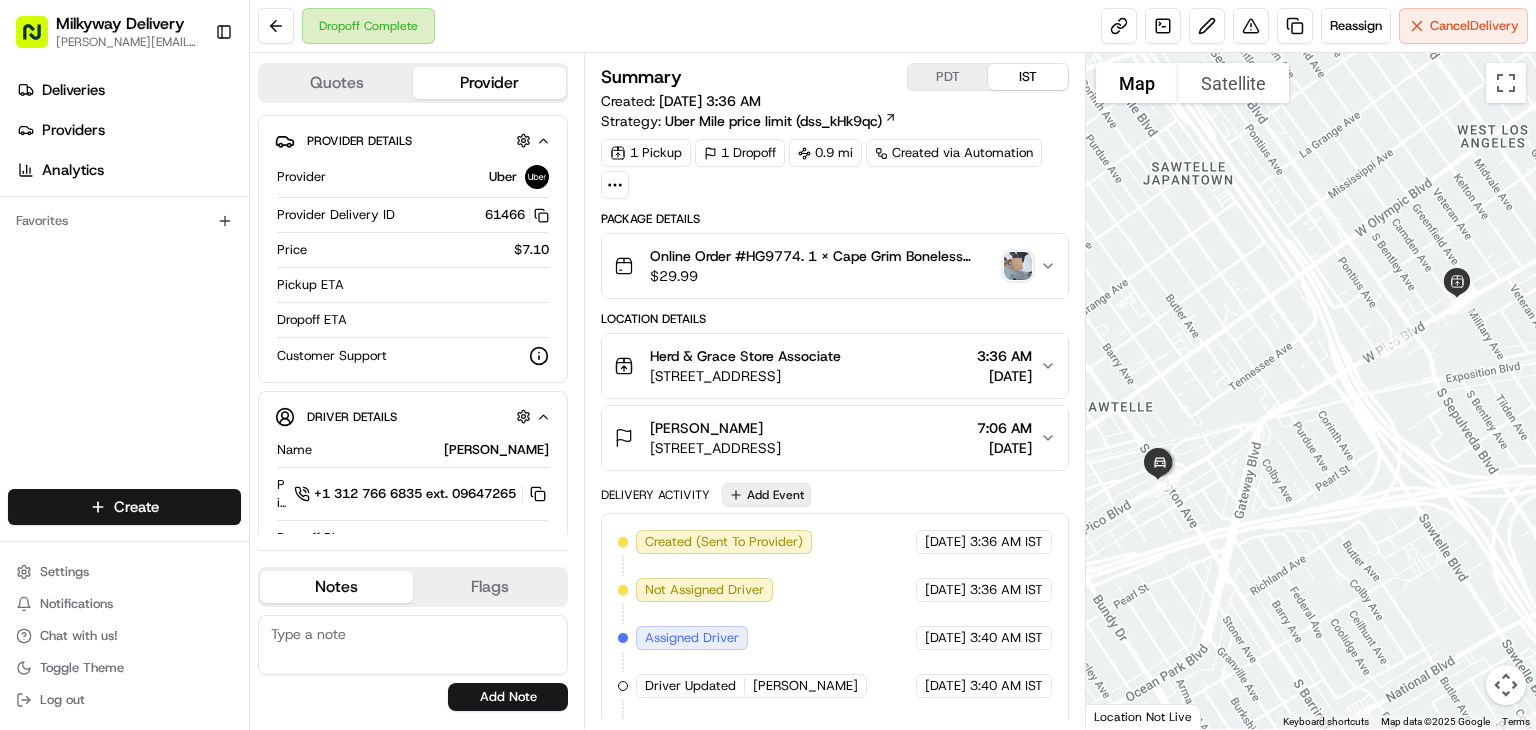 click on "Add Event" at bounding box center (766, 495) 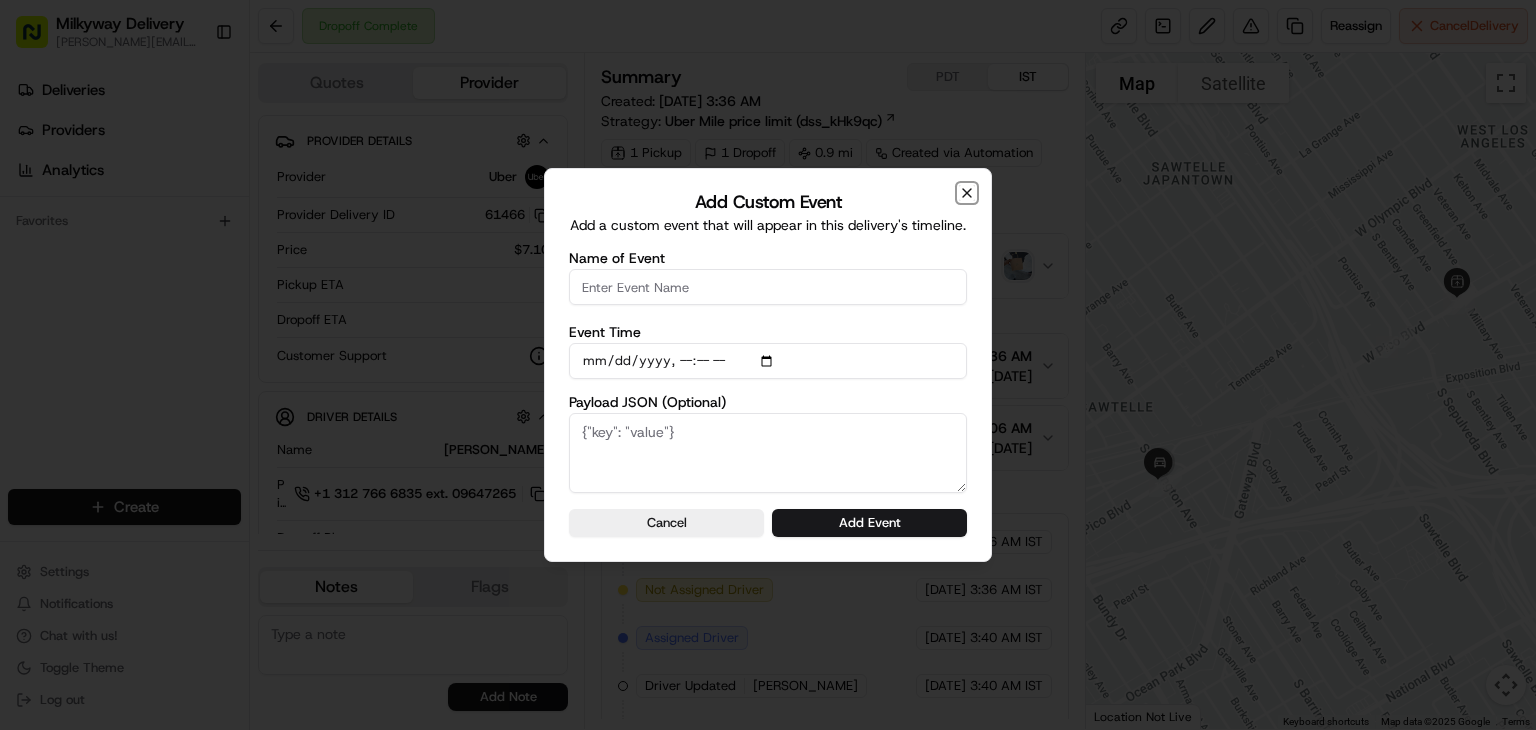 click 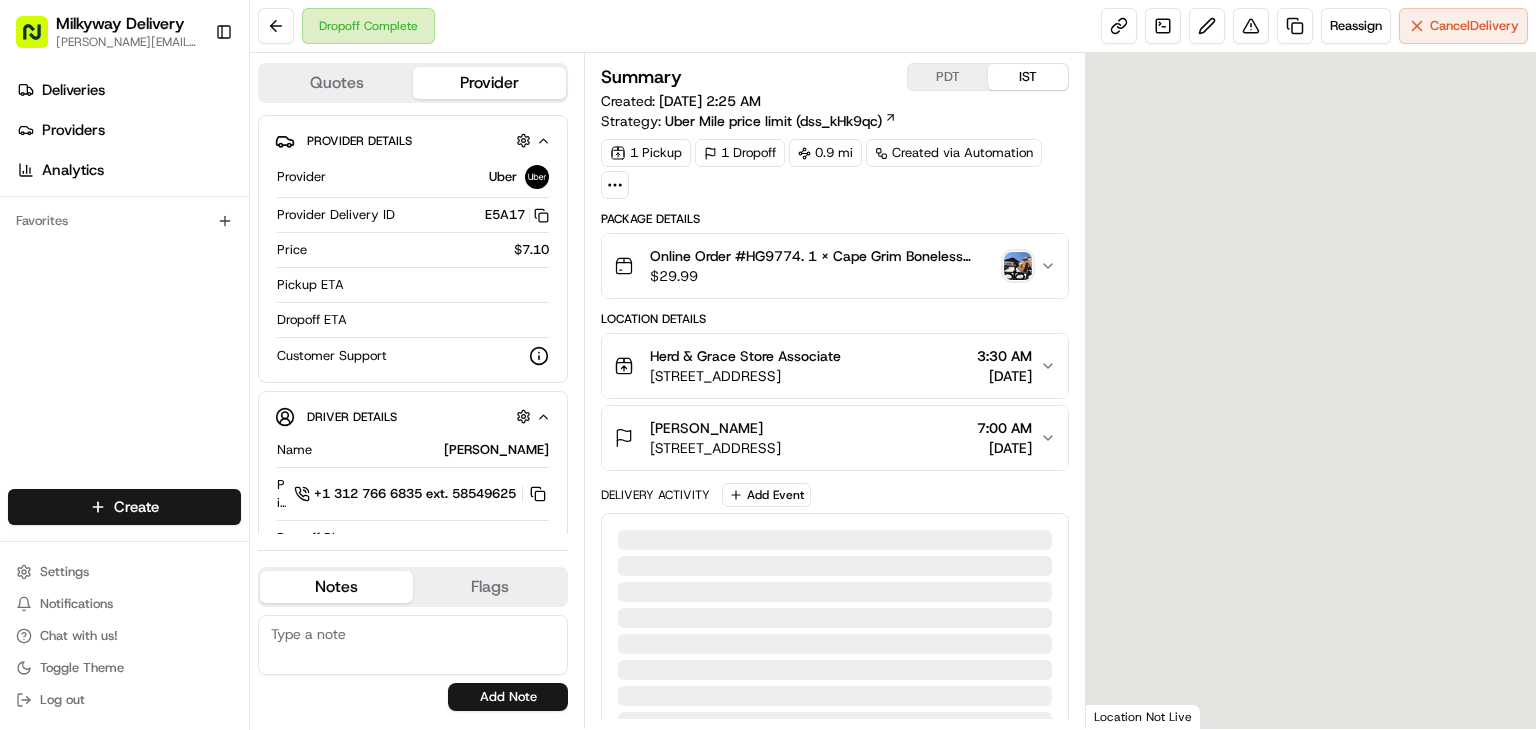 scroll, scrollTop: 0, scrollLeft: 0, axis: both 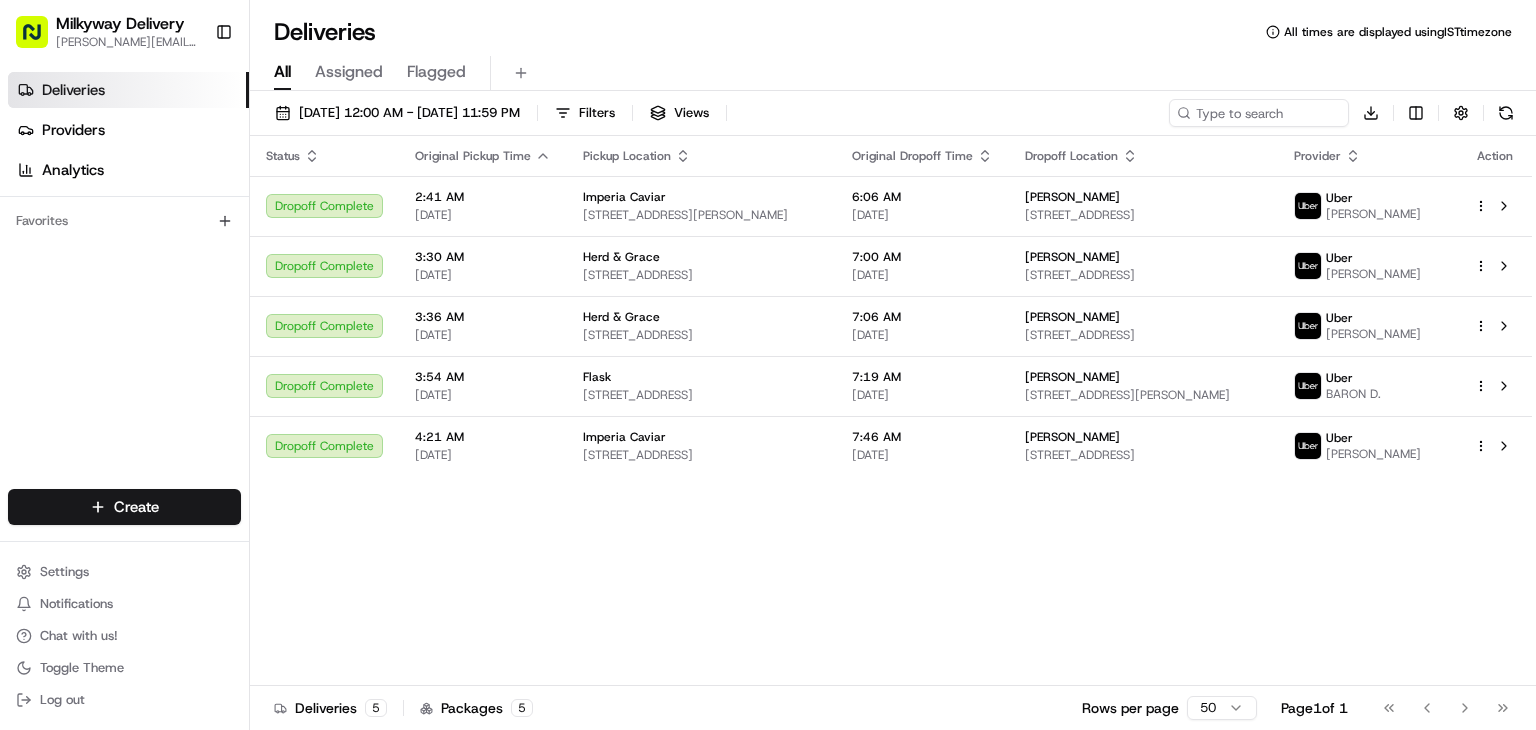 click at bounding box center (1259, 113) 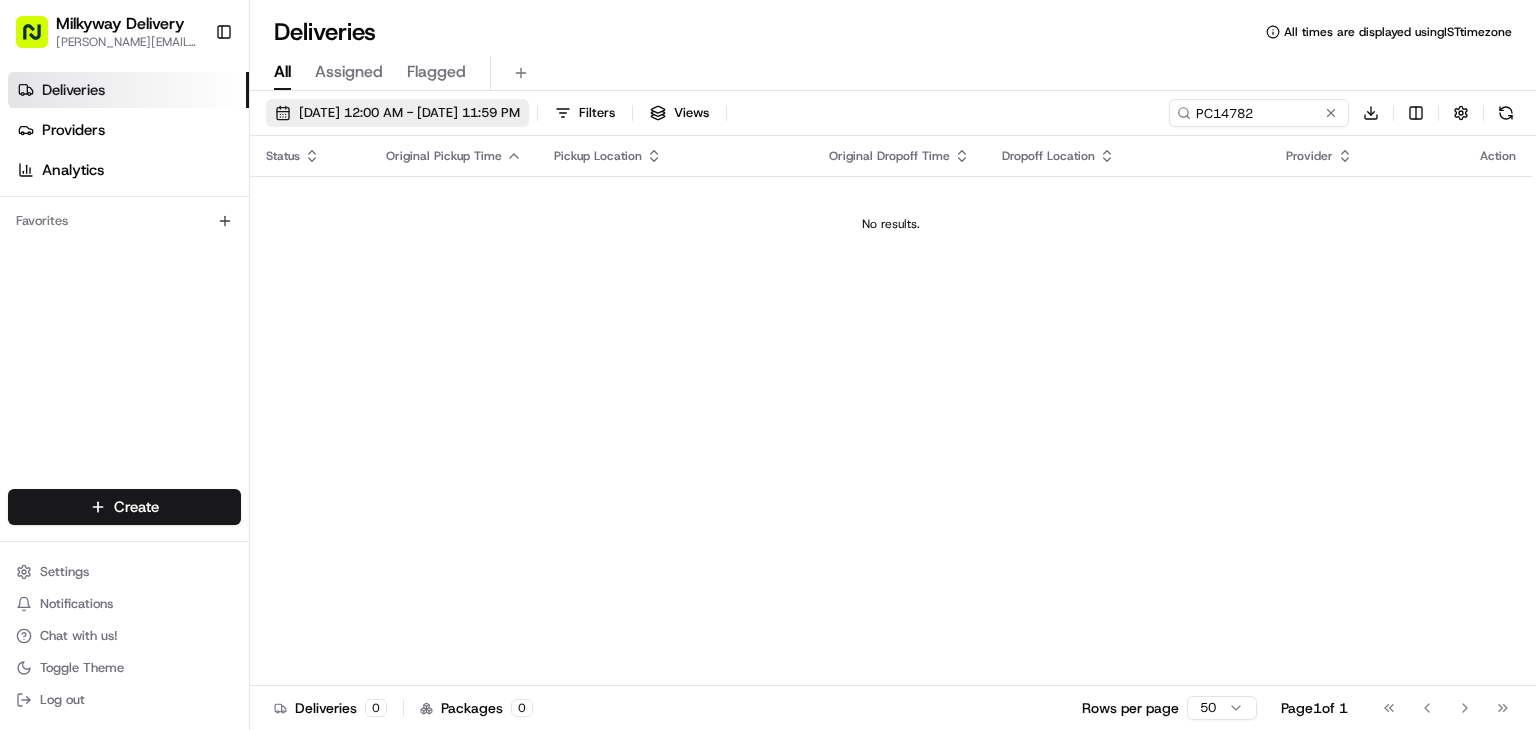 type on "PC14782" 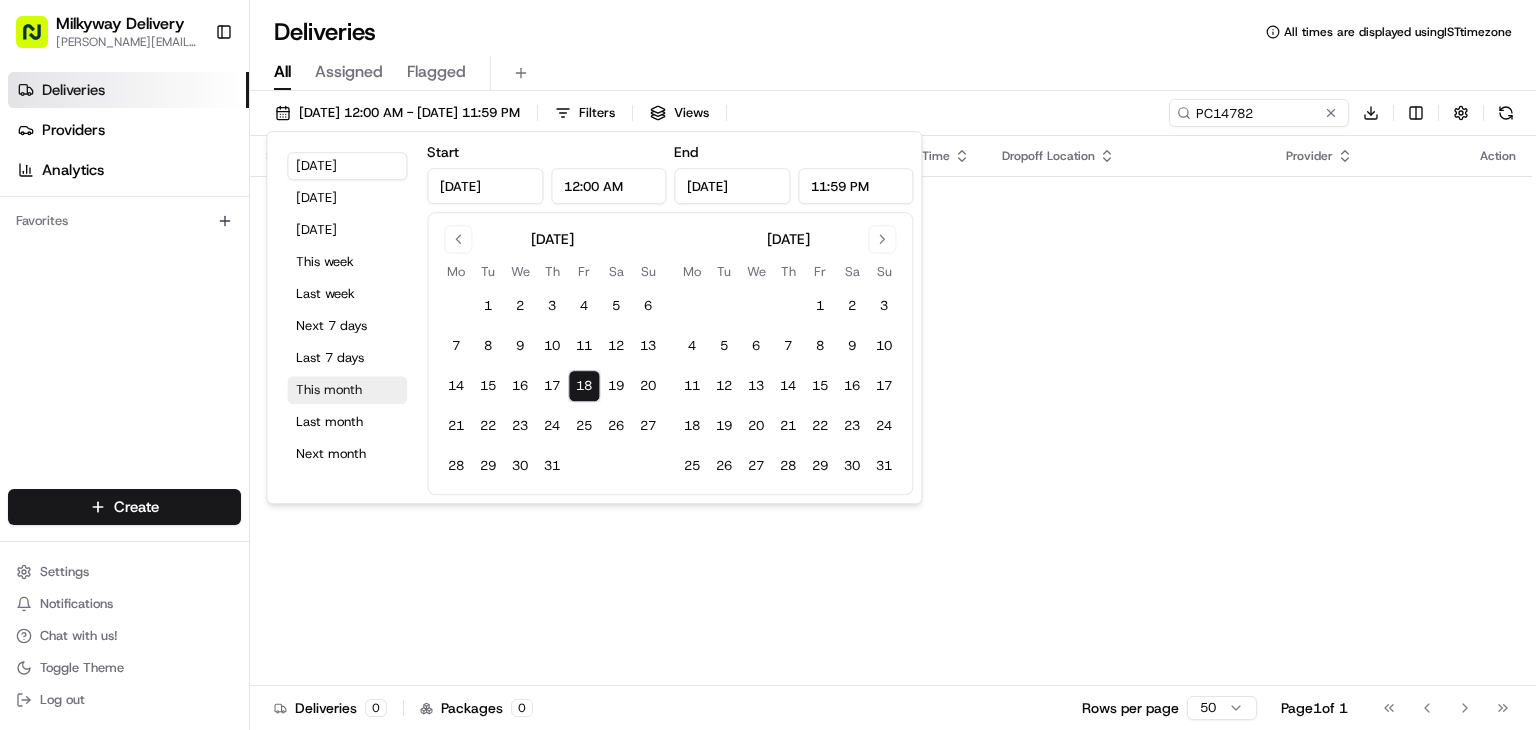click on "This month" at bounding box center (347, 390) 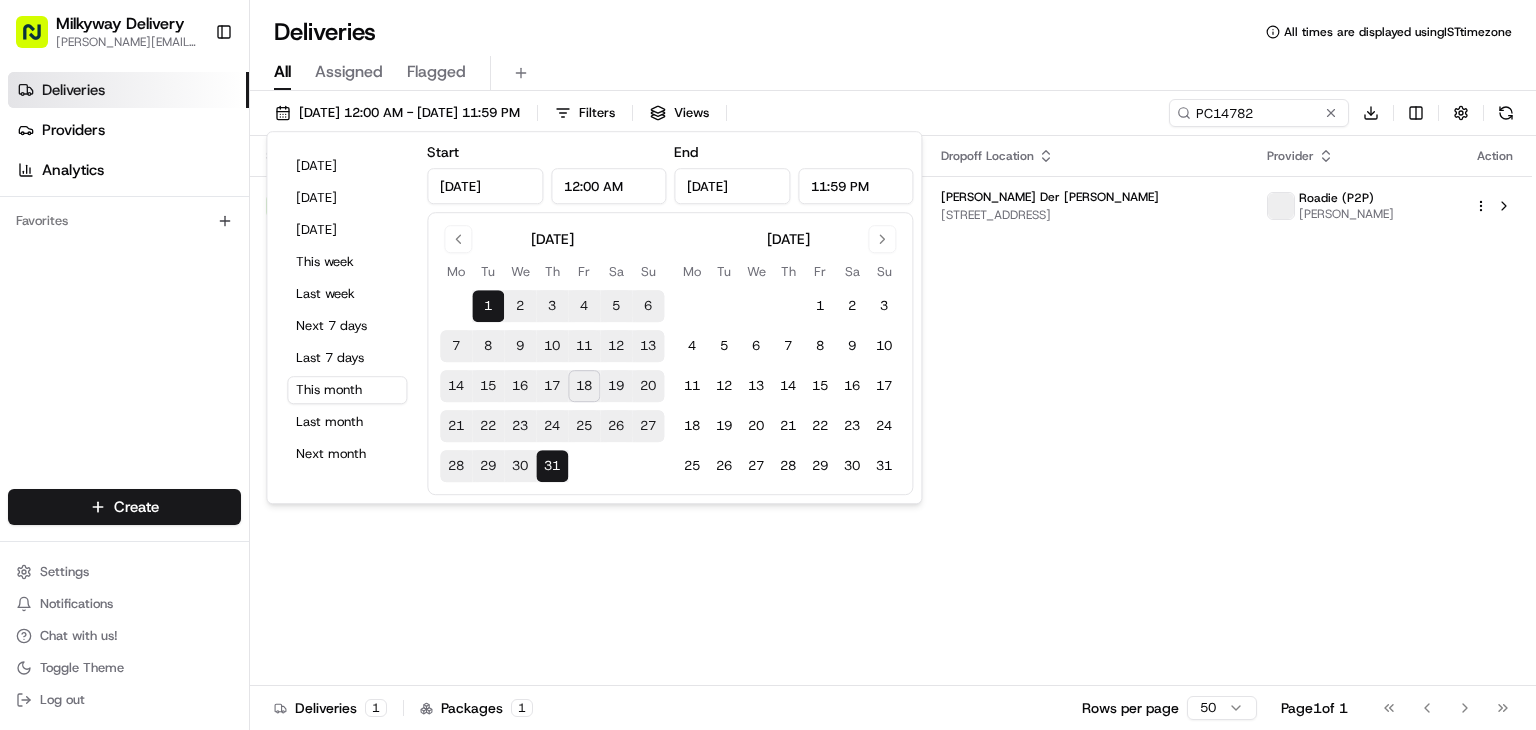 click on "All Assigned Flagged" at bounding box center [893, 69] 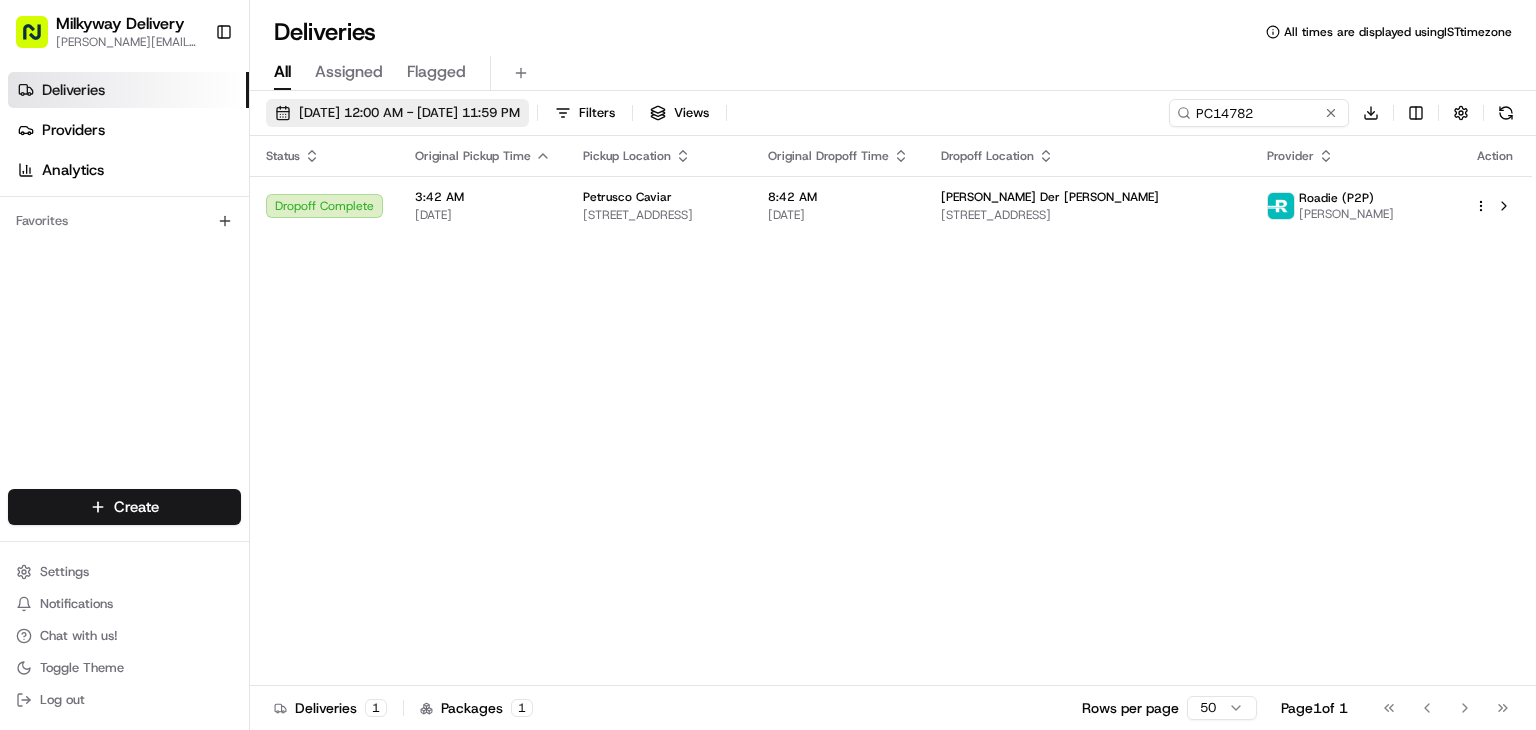 click on "[DATE] 12:00 AM - [DATE] 11:59 PM" at bounding box center (397, 113) 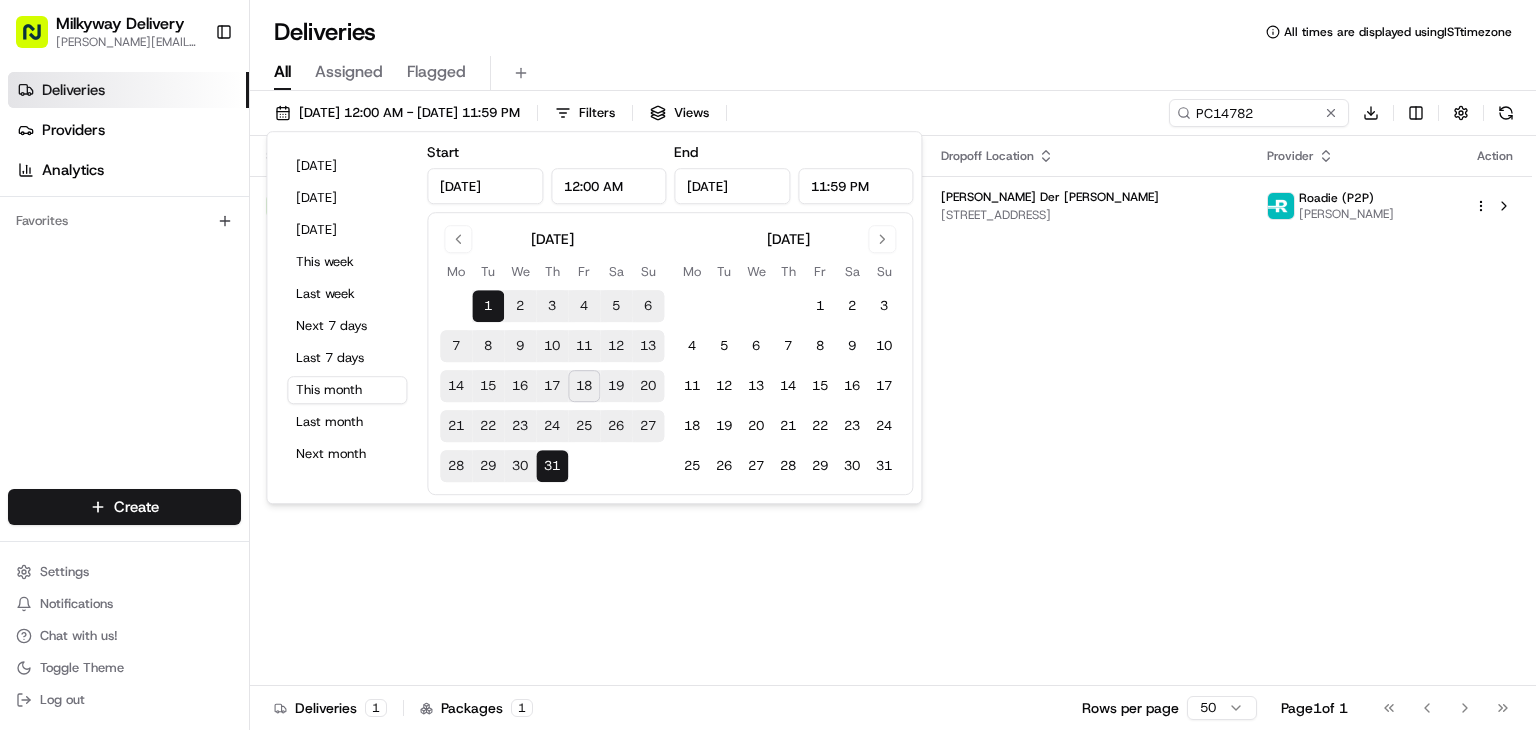 click on "All Assigned Flagged" at bounding box center [893, 69] 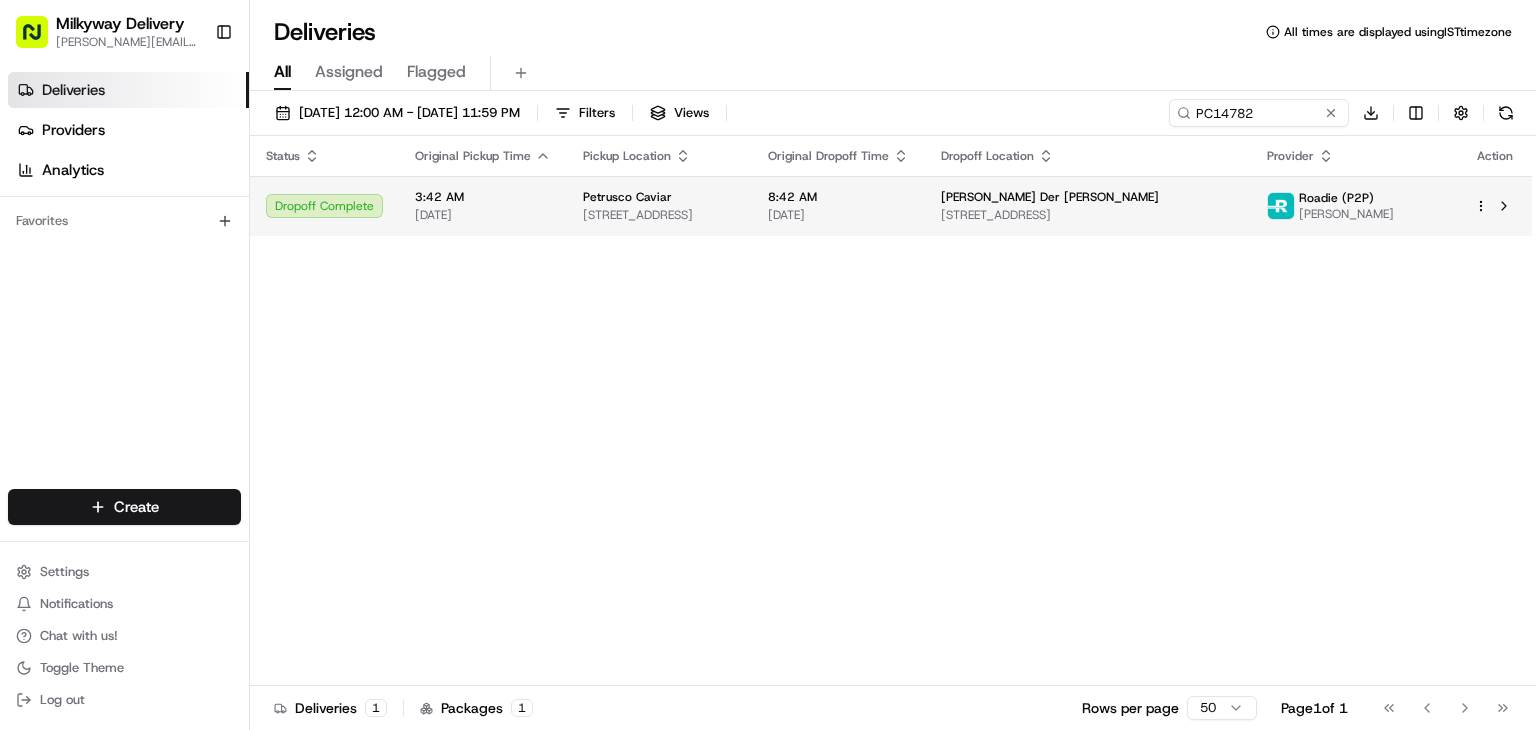 click on "[STREET_ADDRESS]" at bounding box center (659, 215) 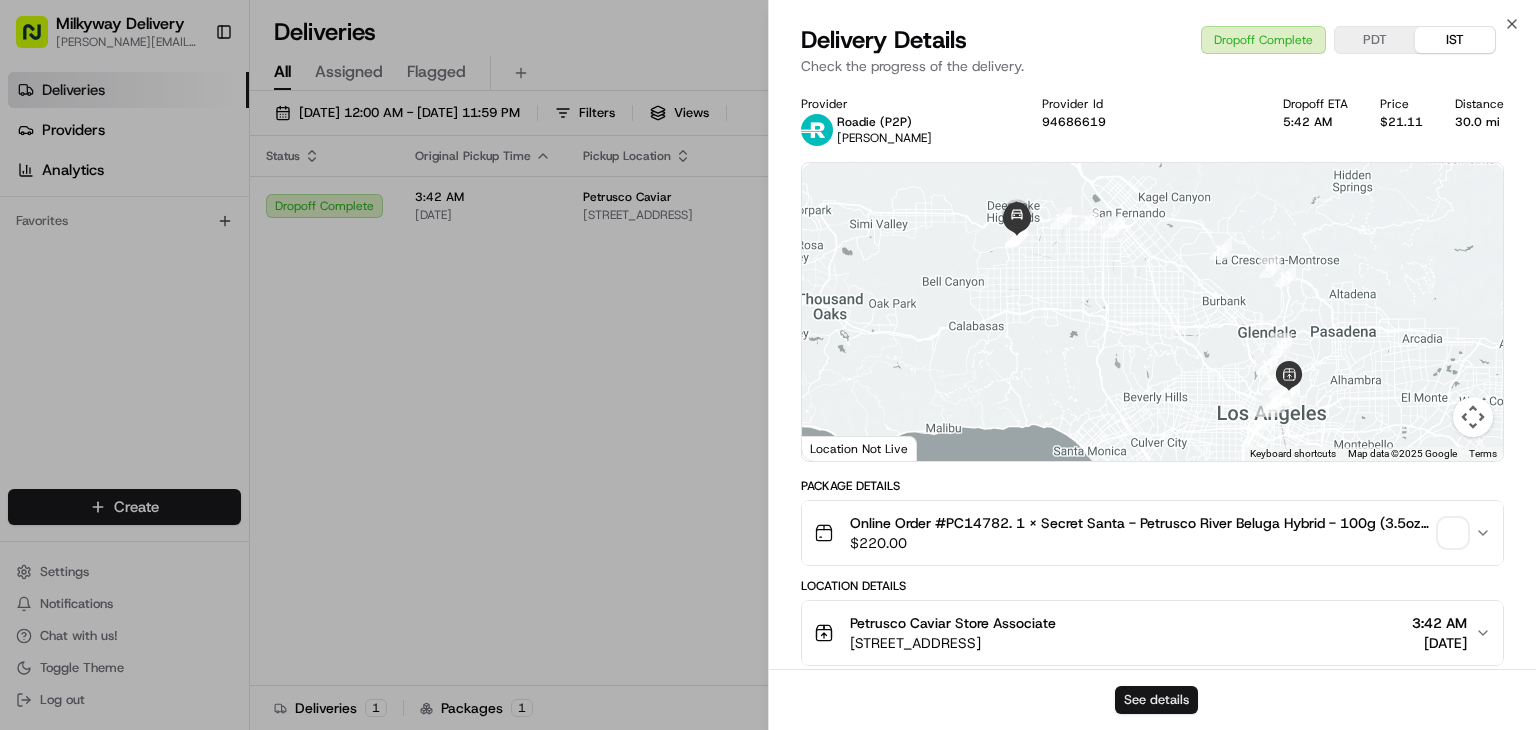click on "See details" at bounding box center [1156, 700] 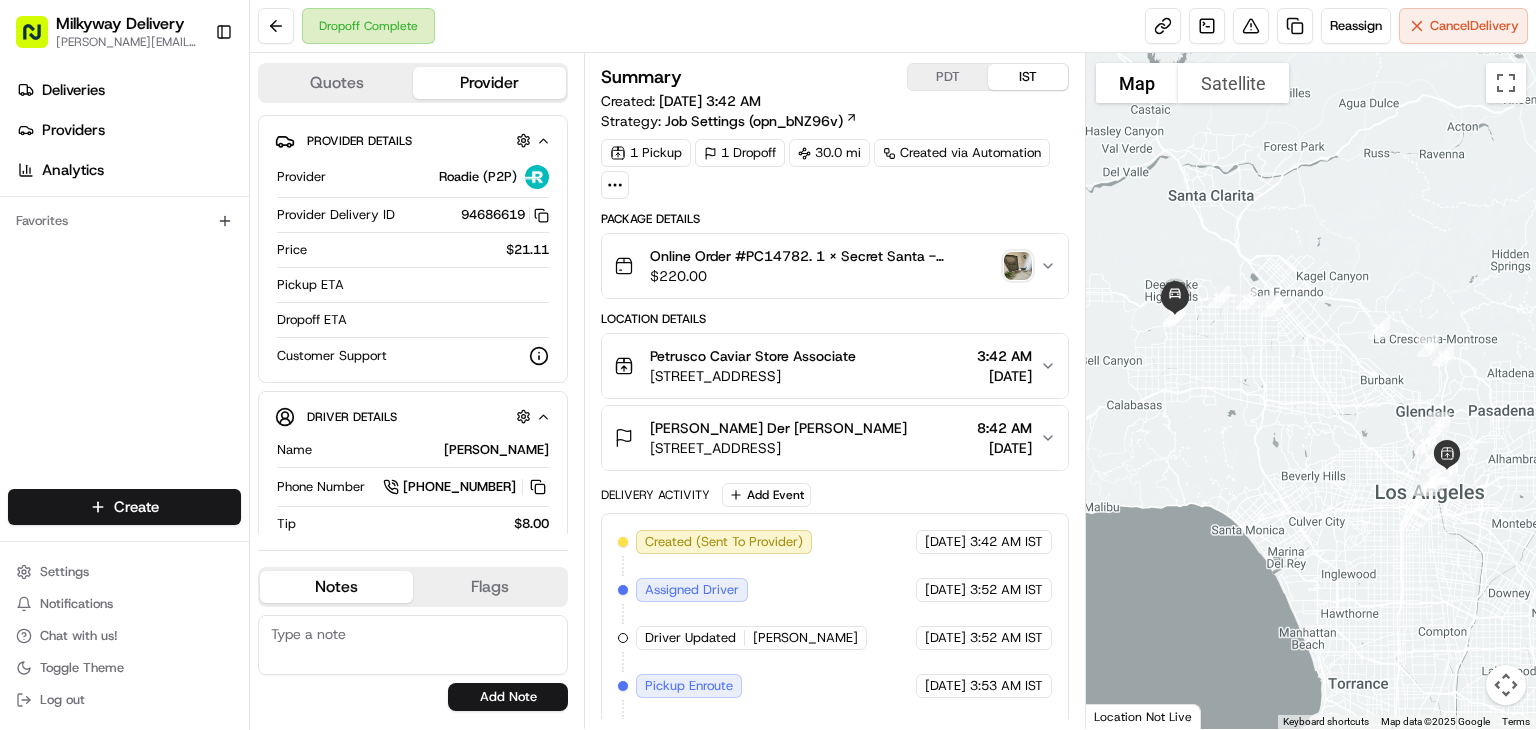 scroll, scrollTop: 0, scrollLeft: 0, axis: both 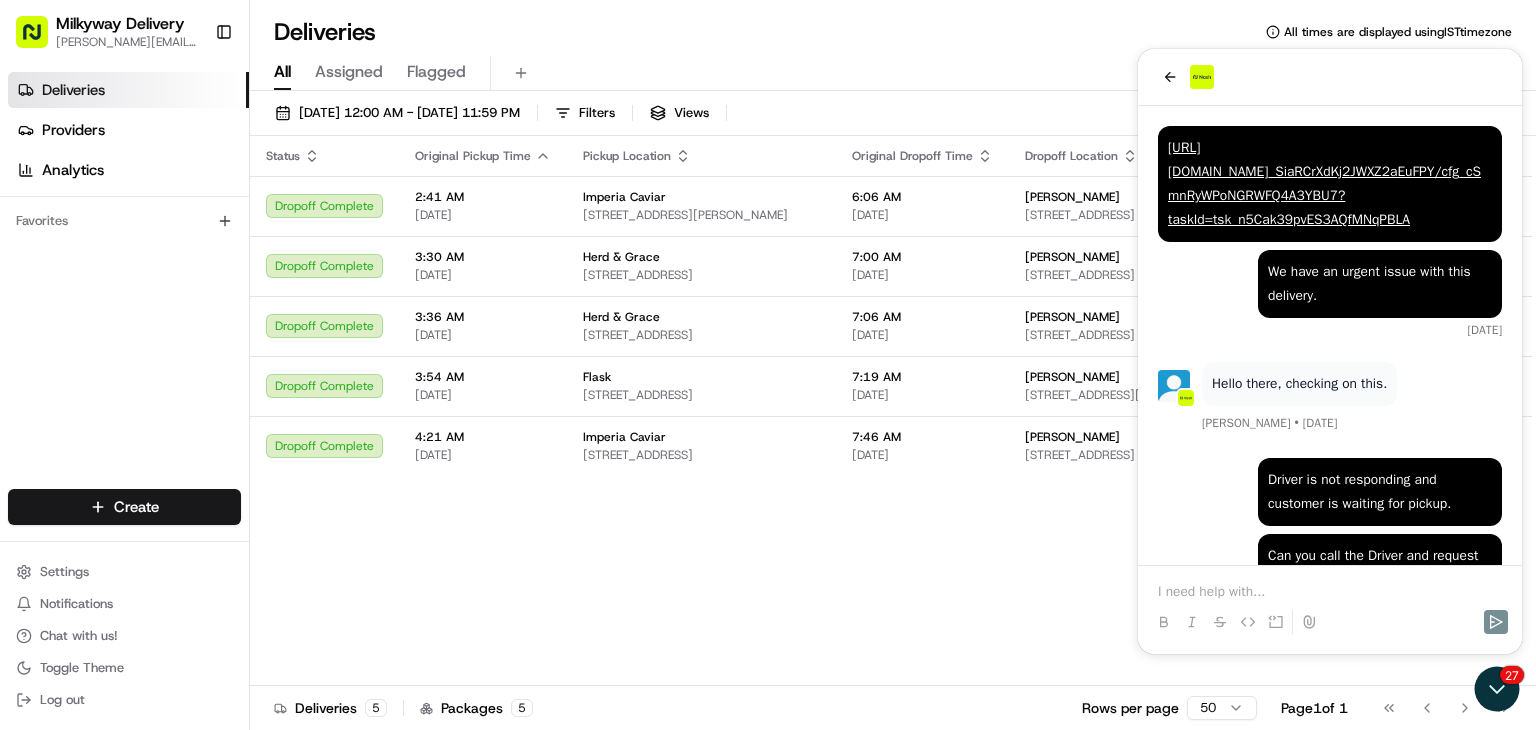 click on "Deliveries All times are displayed using  IST  timezone" at bounding box center [893, 32] 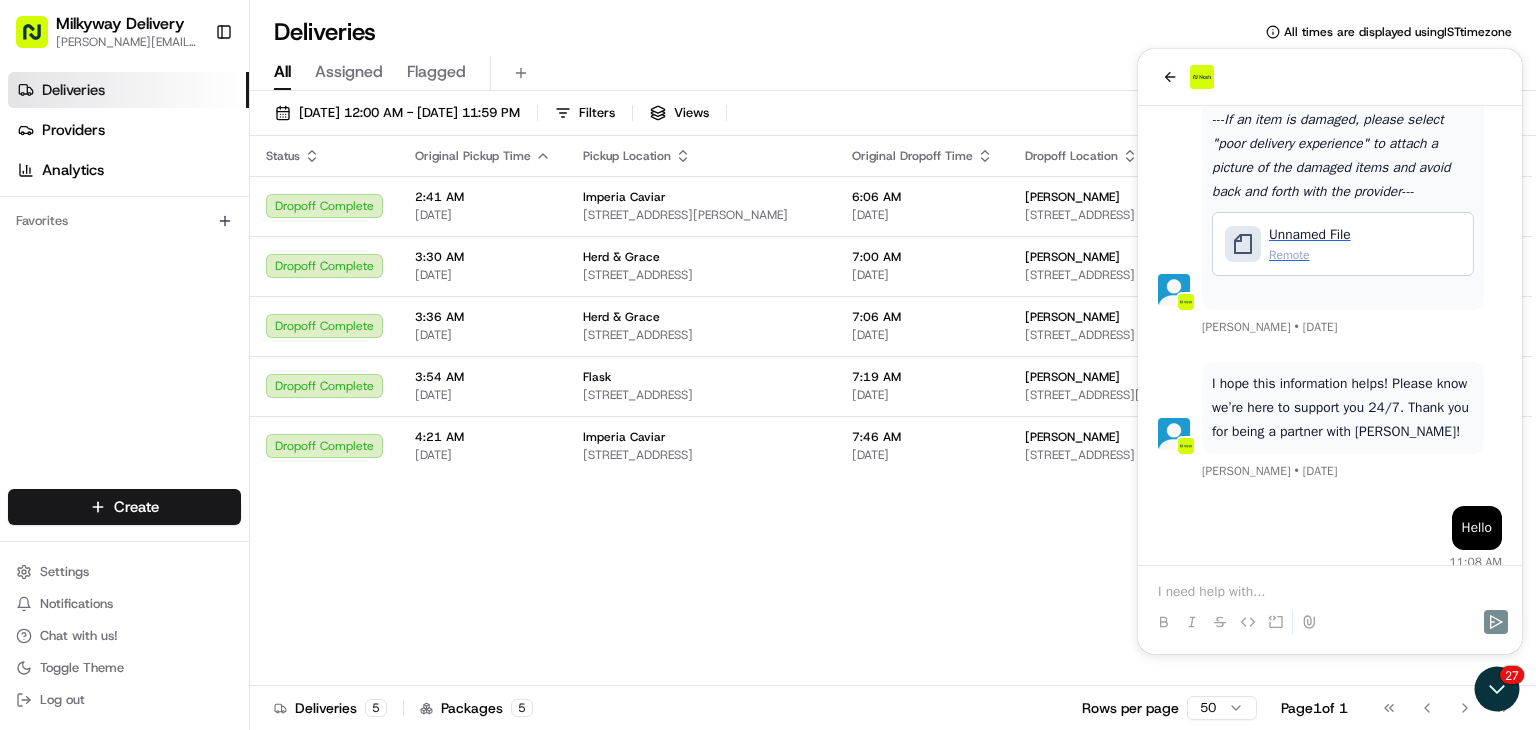 click on "Status Original Pickup Time Pickup Location Original Dropoff Time Dropoff Location Provider Action Dropoff Complete 2:41 AM [DATE] Imperia Caviar [STREET_ADDRESS][PERSON_NAME] 6:06 AM [DATE] [PERSON_NAME] [STREET_ADDRESS][PERSON_NAME] [PERSON_NAME] Dropoff Complete 3:30 AM [DATE] Herd & Grace [STREET_ADDRESS] 7:00 AM [DATE] [PERSON_NAME] [STREET_ADDRESS] Uber [PERSON_NAME] Dropoff Complete 3:36 AM [DATE][GEOGRAPHIC_DATA] [STREET_ADDRESS] 7:06 AM [DATE] [PERSON_NAME] [STREET_ADDRESS] [GEOGRAPHIC_DATA][PERSON_NAME] Dropoff Complete 3:54 AM [DATE] Flask [STREET_ADDRESS] 7:19 AM [DATE] [PERSON_NAME] [STREET_ADDRESS][PERSON_NAME] Uber BARON D. Dropoff Complete 4:21 AM [DATE] Imperia Caviar [STREET_ADDRESS] 7:46 AM [DATE] [PERSON_NAME] Uber [PERSON_NAME]" at bounding box center (891, 411) 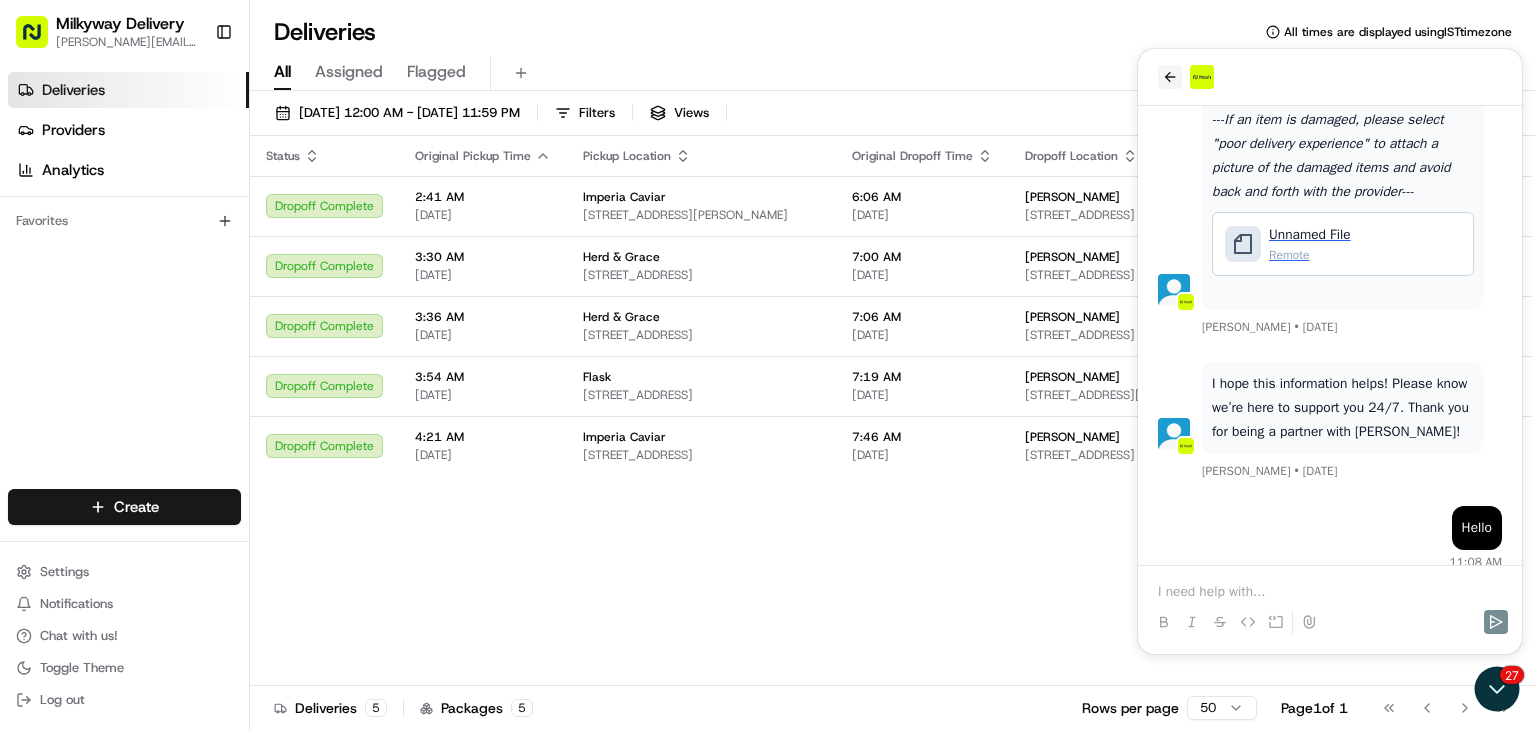 click 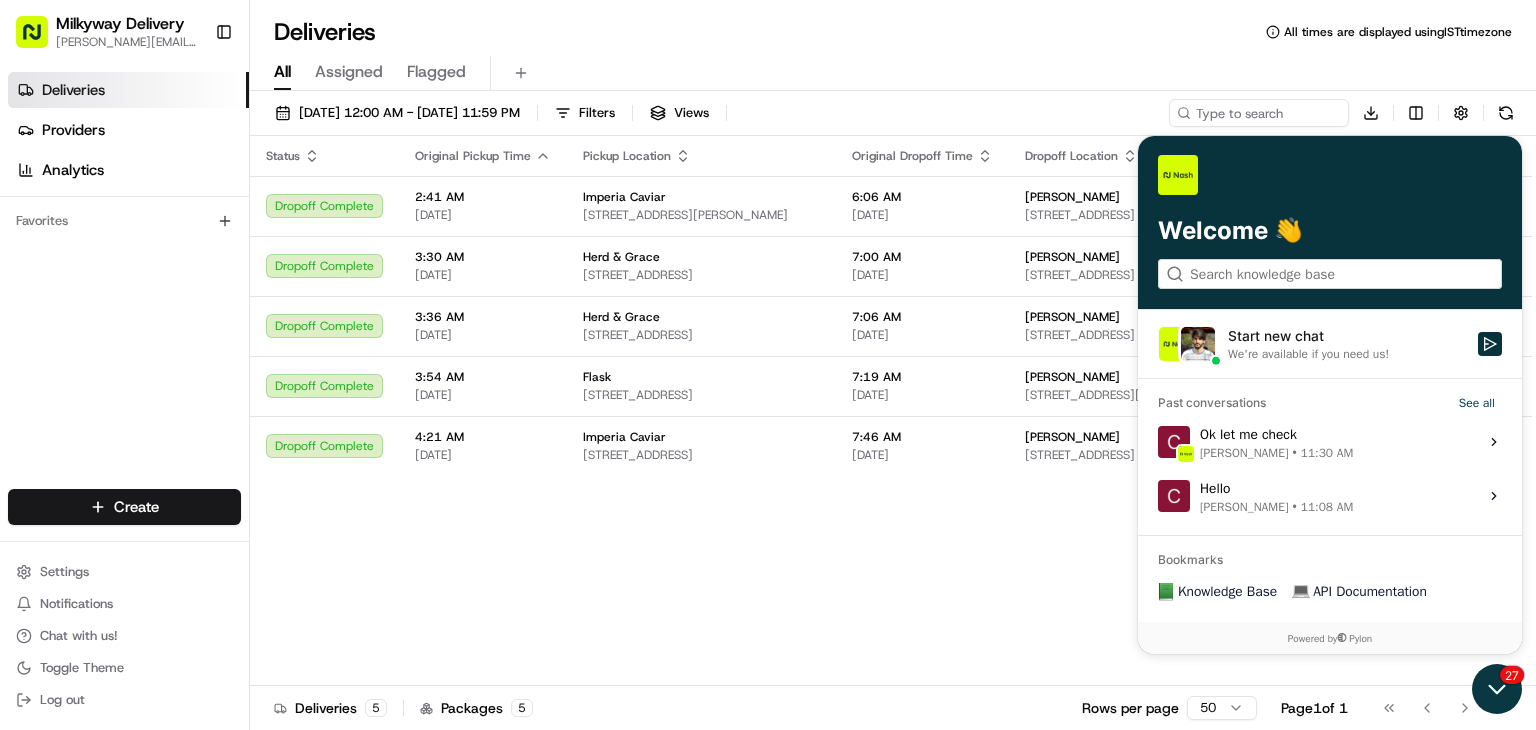 click 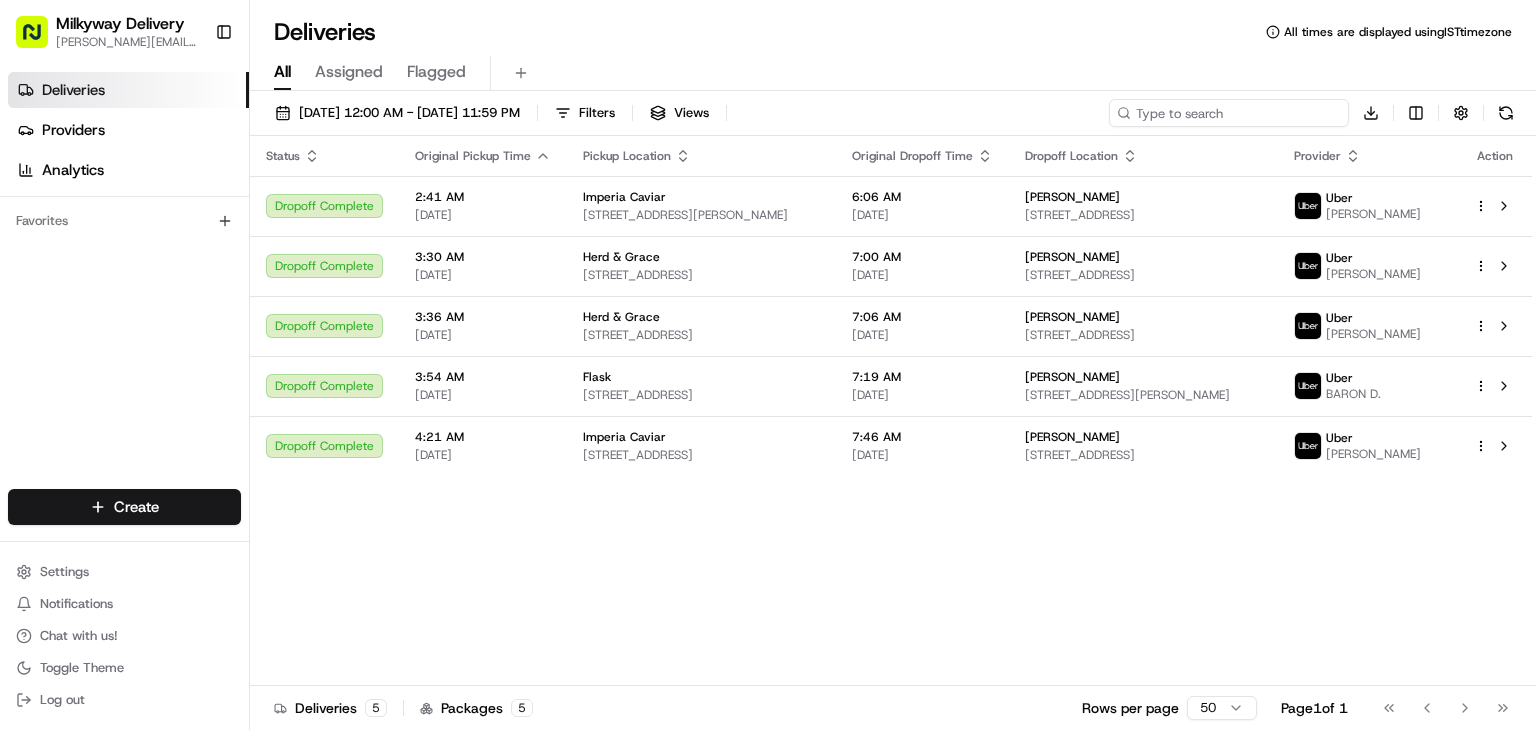 click at bounding box center (1229, 113) 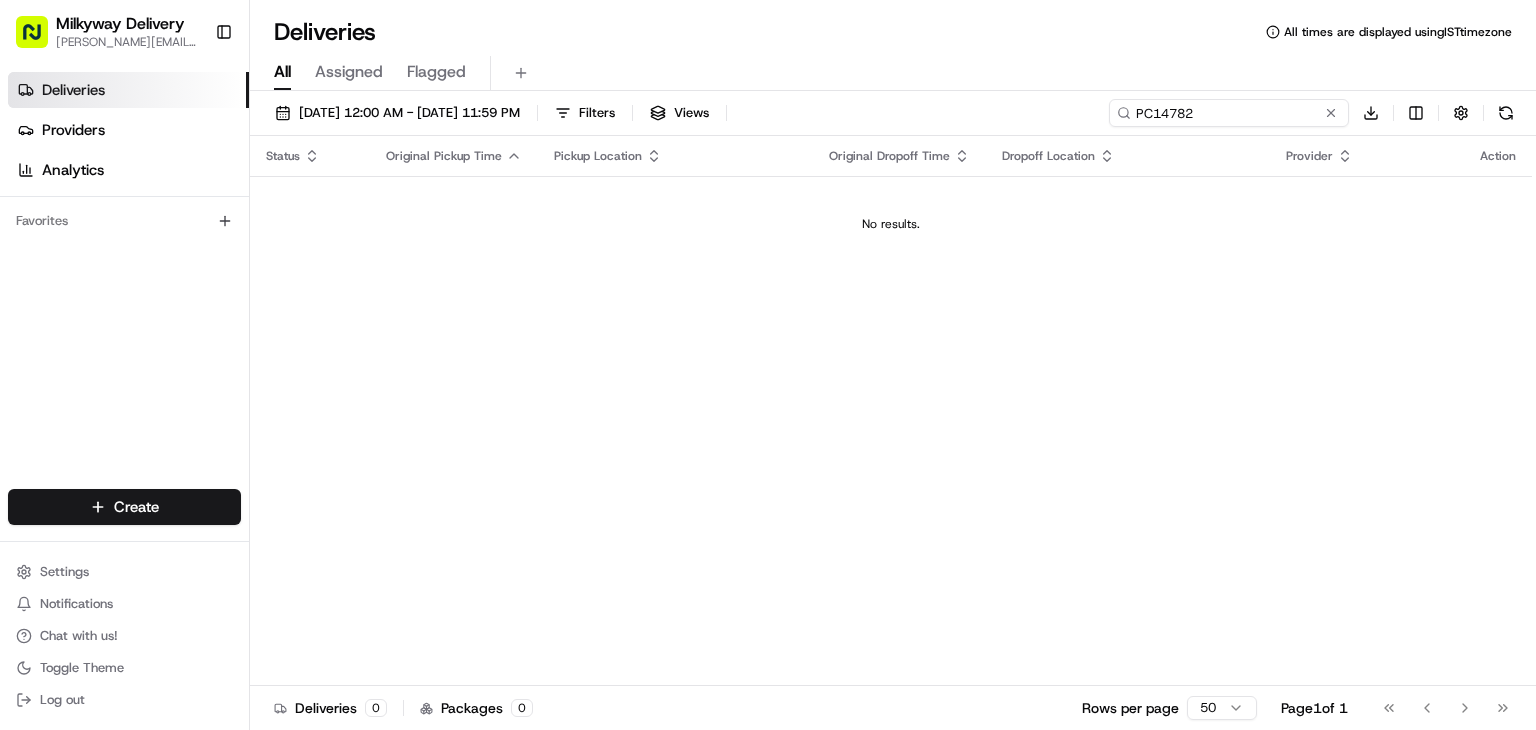 type on "PC14782" 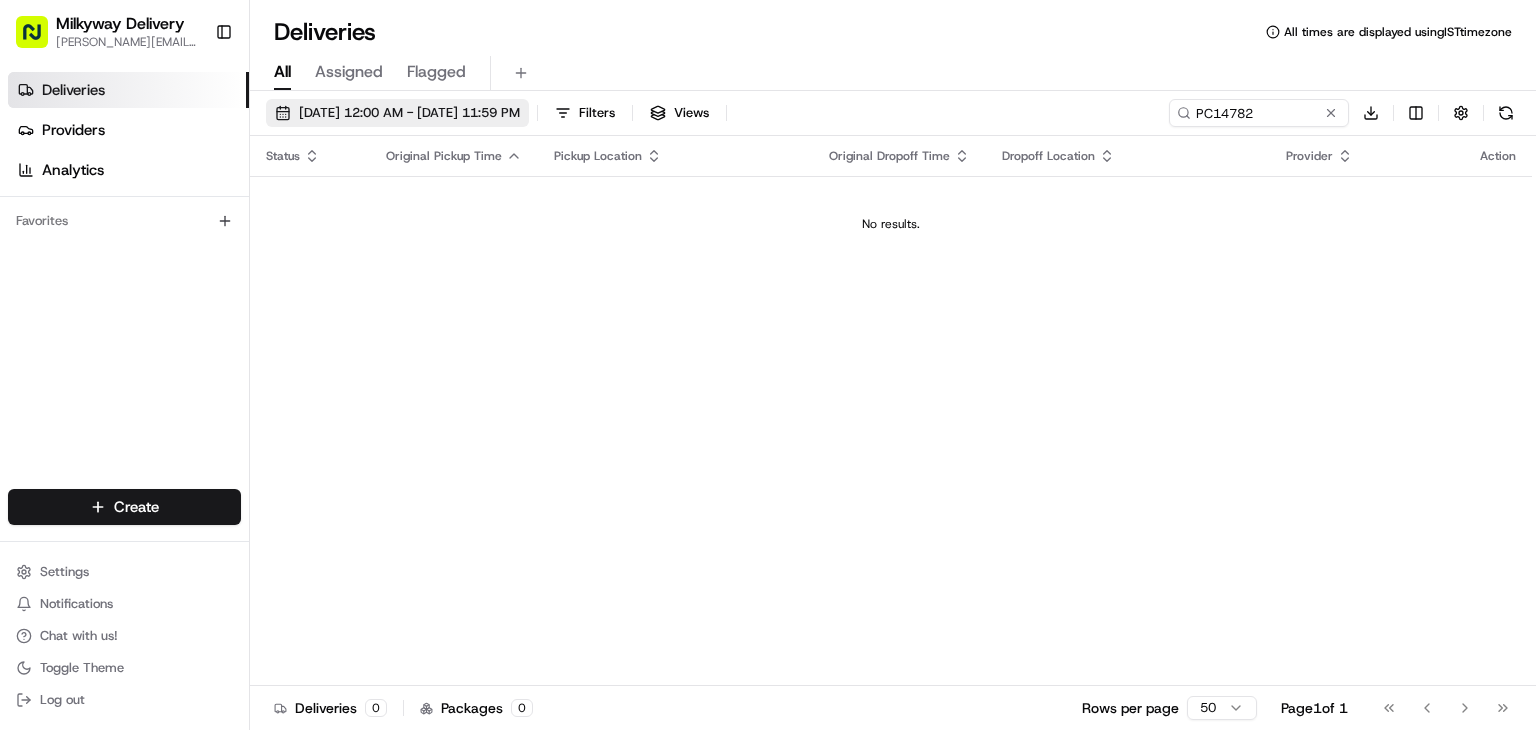 click on "[DATE] 12:00 AM - [DATE] 11:59 PM" at bounding box center [409, 113] 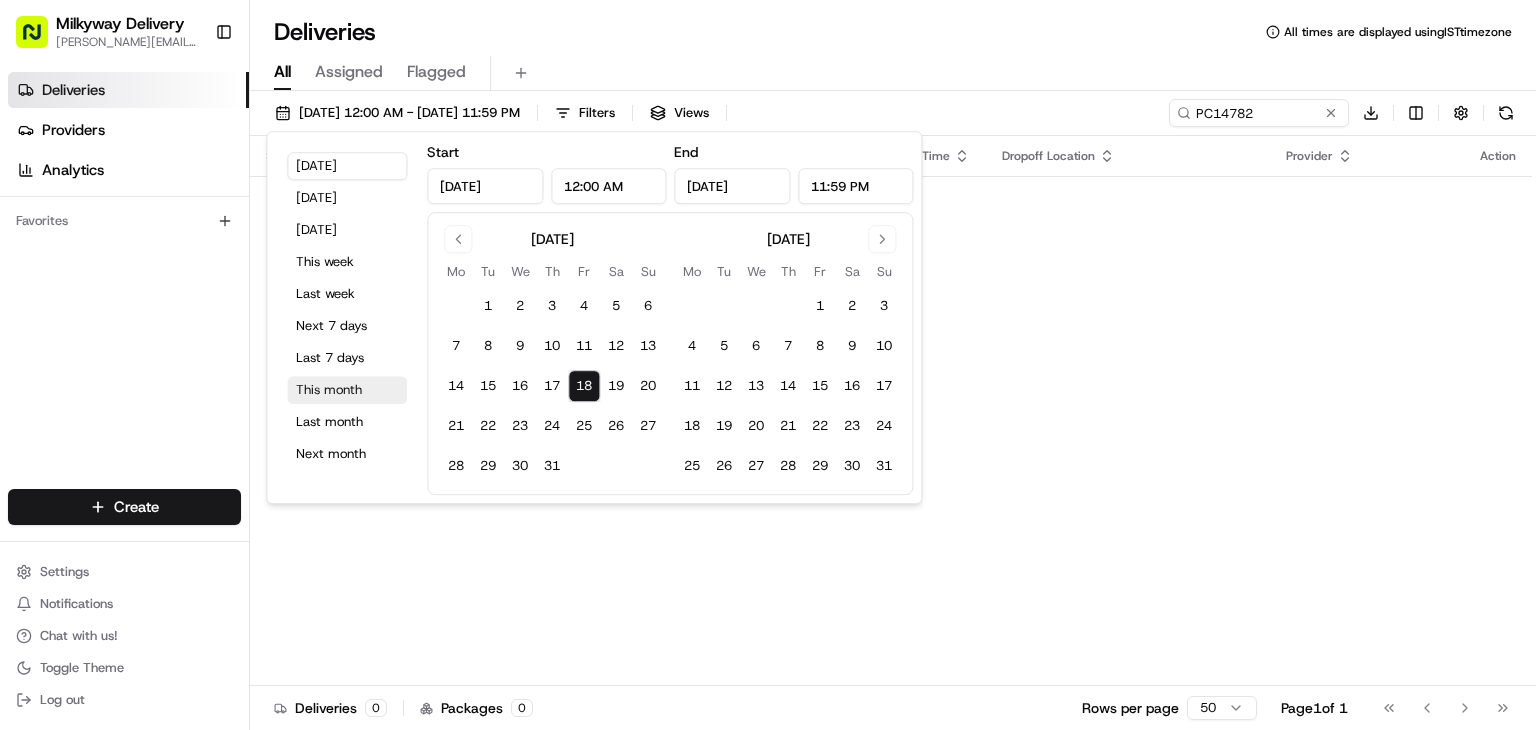 click on "This month" at bounding box center (347, 390) 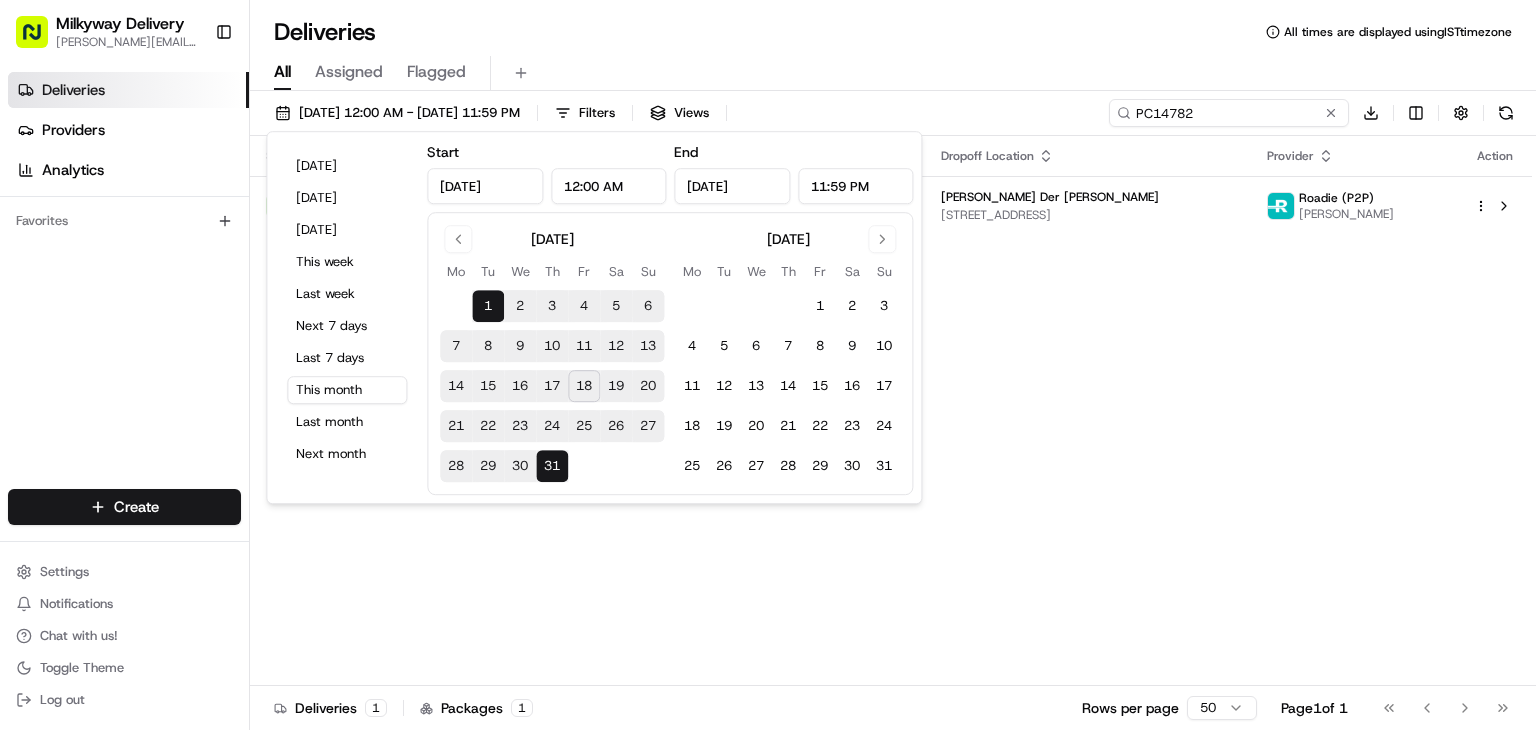 click on "PC14782" at bounding box center (1229, 113) 